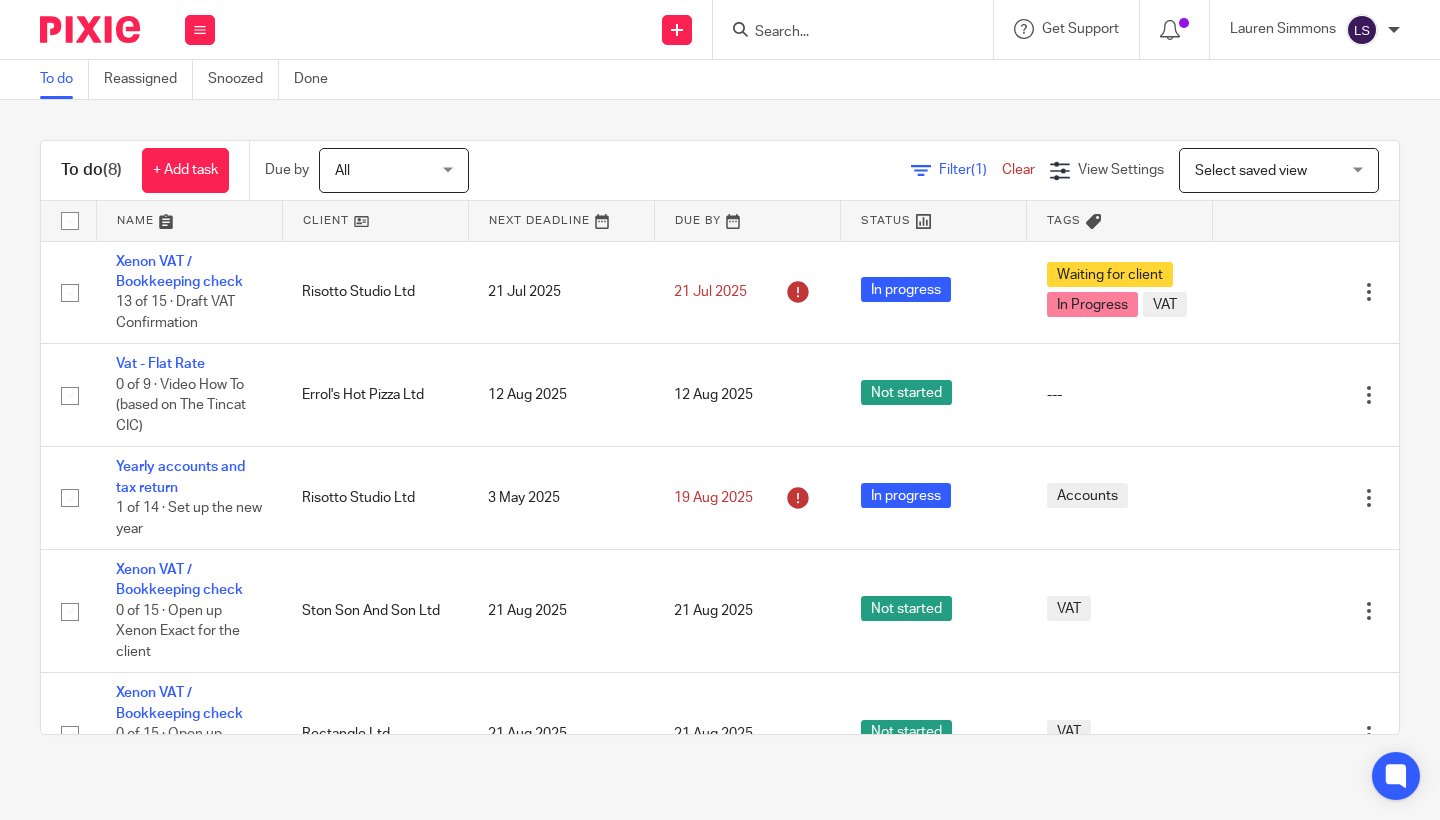 scroll, scrollTop: 0, scrollLeft: 0, axis: both 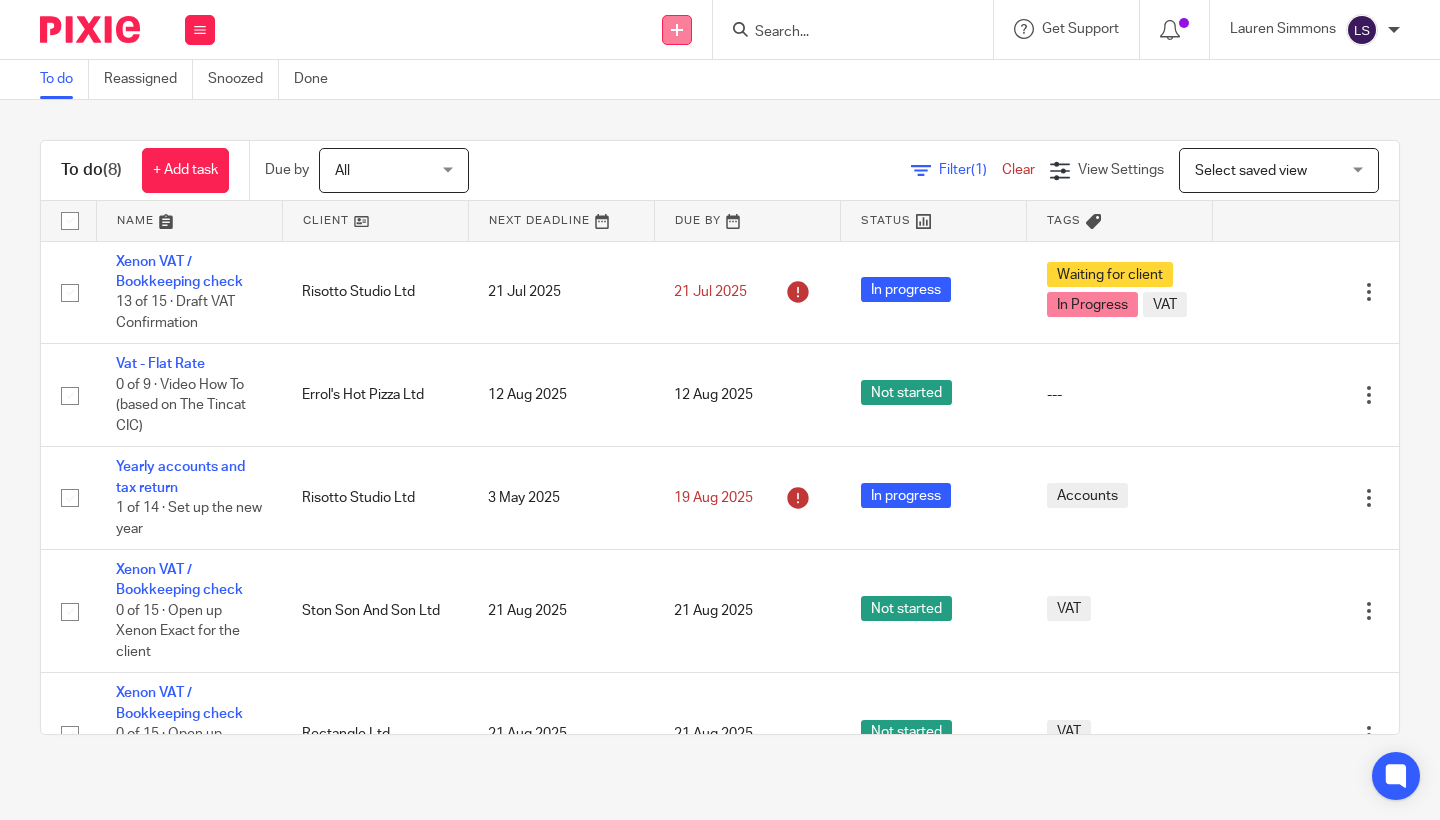 click at bounding box center (677, 30) 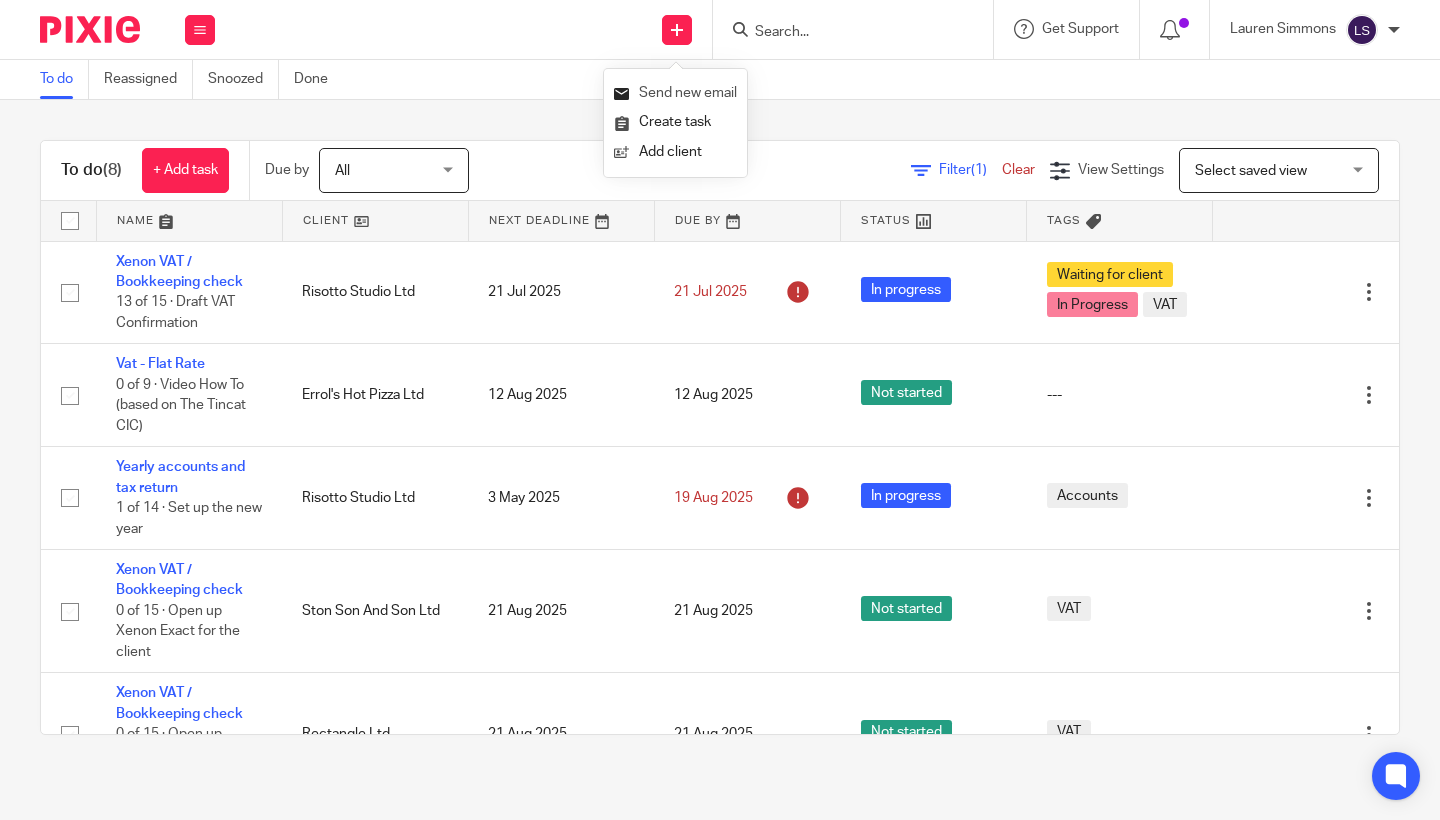 click on "Send new email" at bounding box center (675, 93) 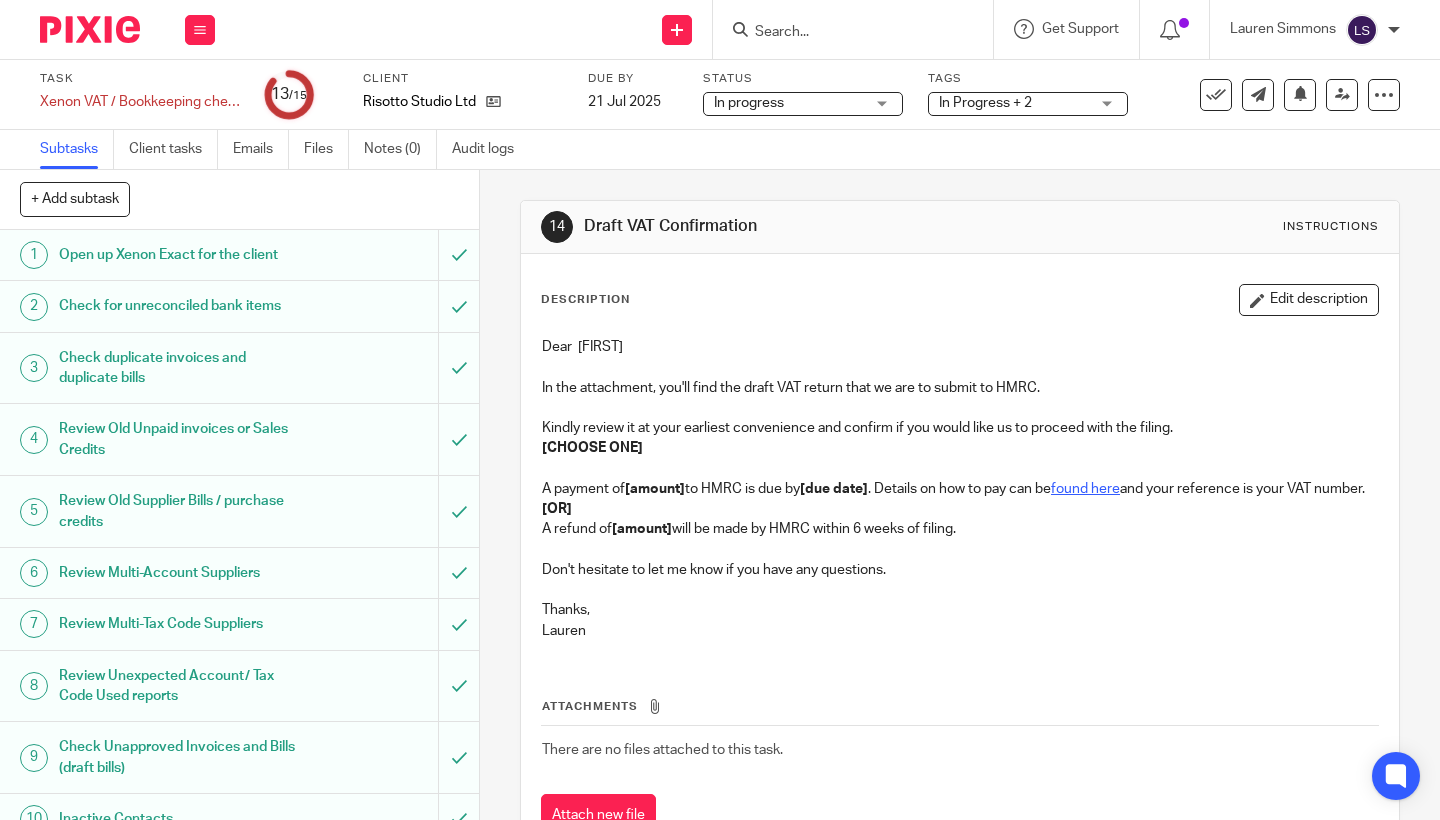 scroll, scrollTop: 0, scrollLeft: 0, axis: both 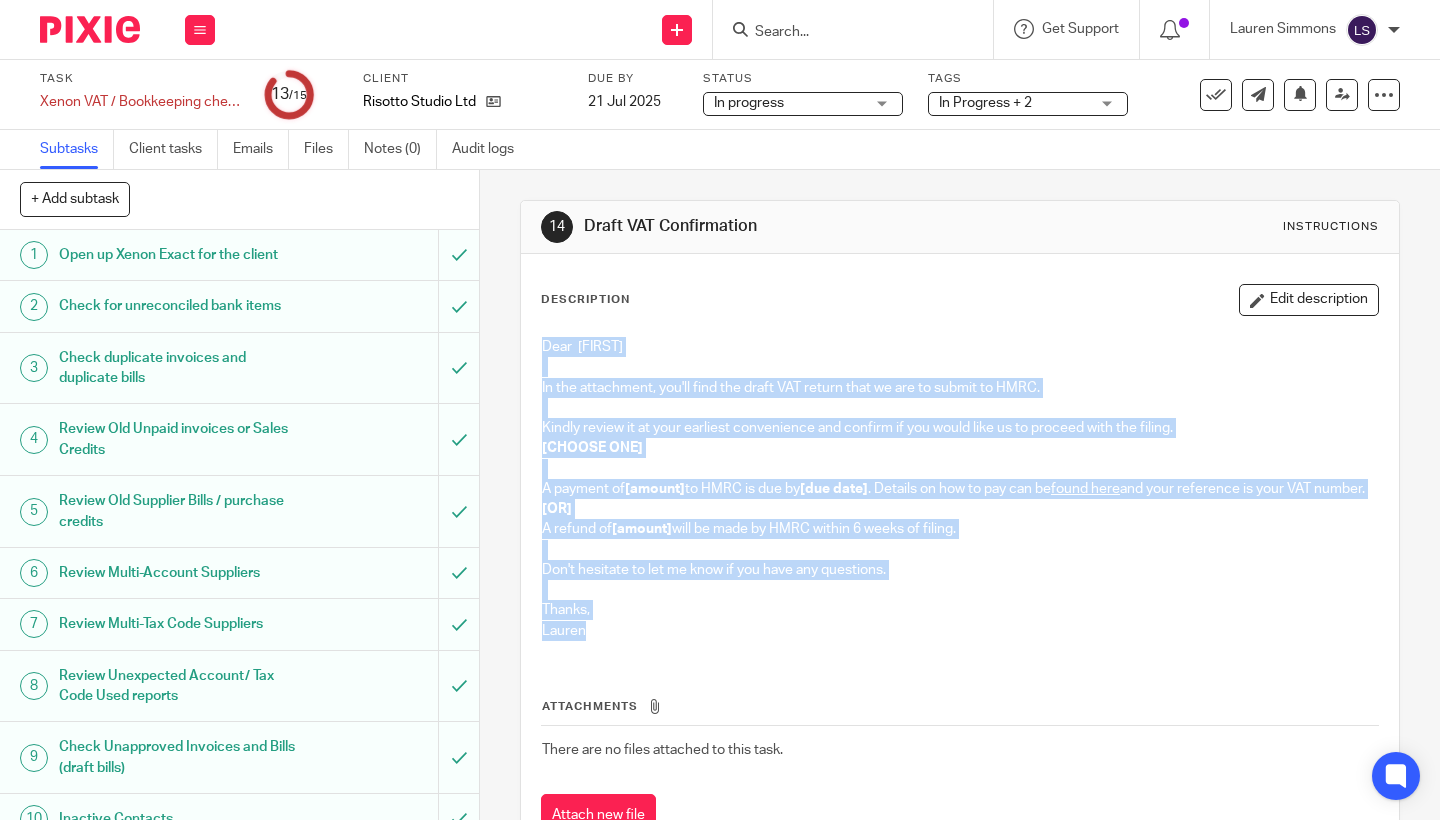 drag, startPoint x: 597, startPoint y: 649, endPoint x: 535, endPoint y: 341, distance: 314.17828 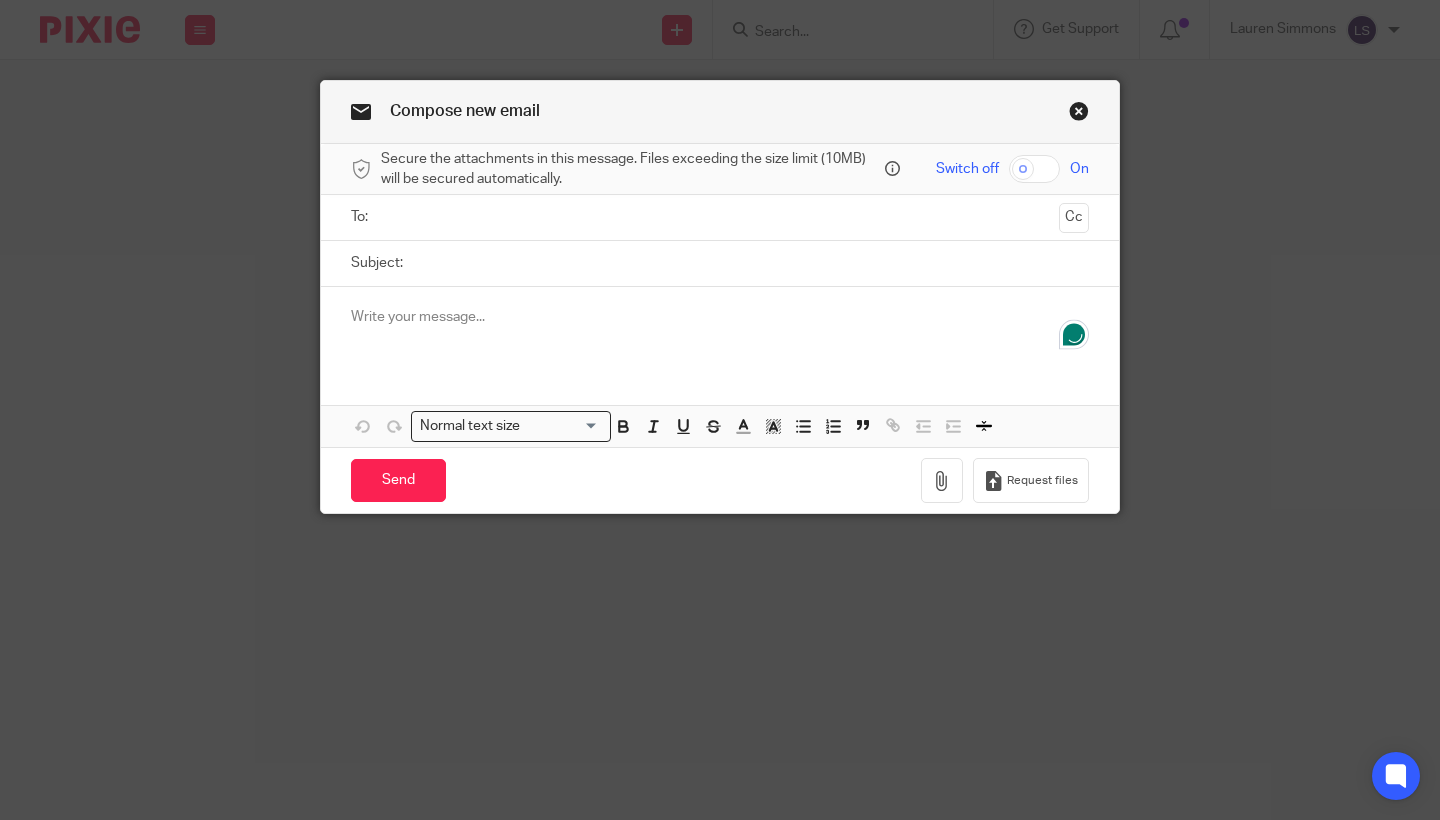 click at bounding box center (720, 317) 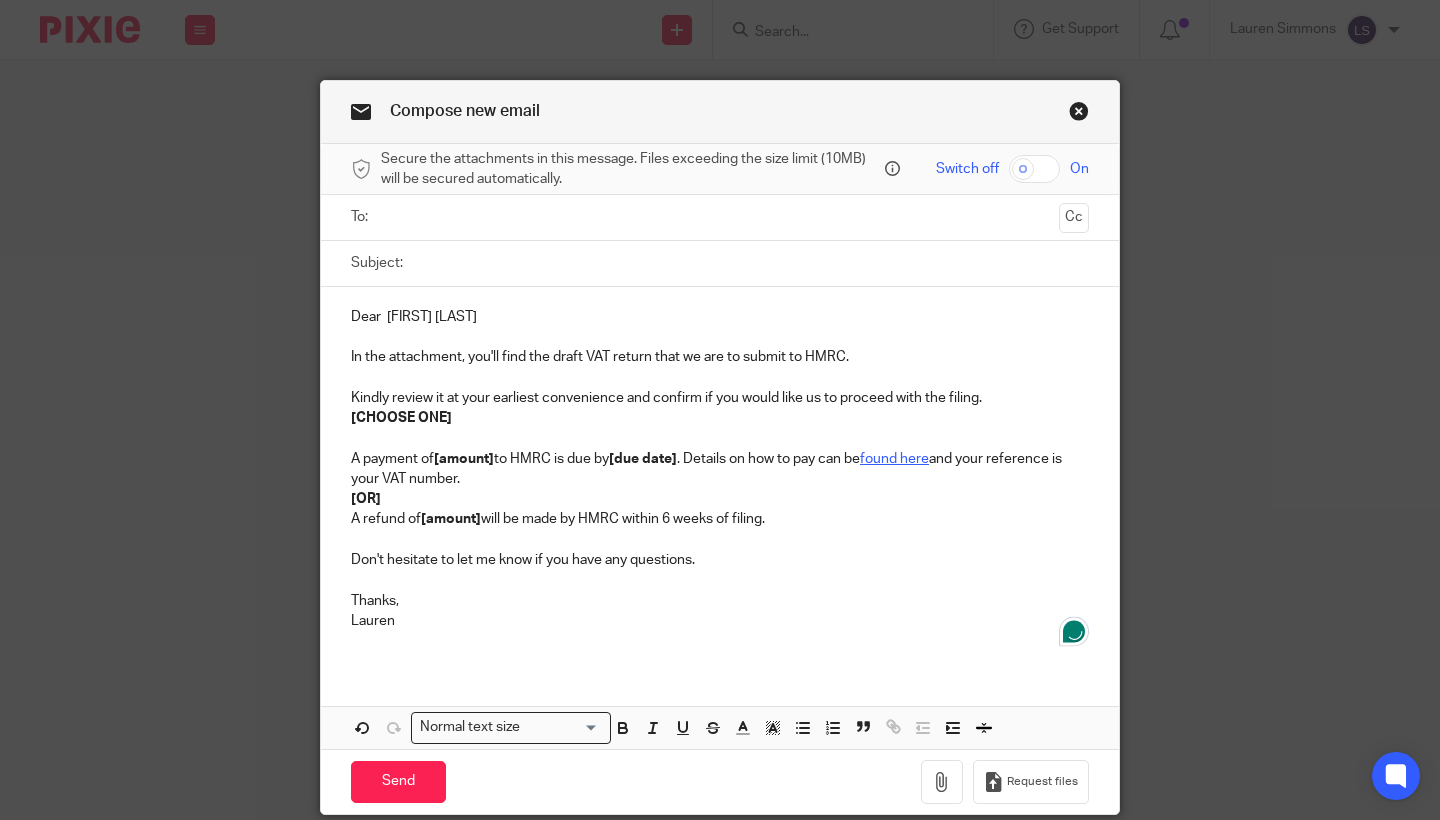 click on "Subject:" at bounding box center (751, 263) 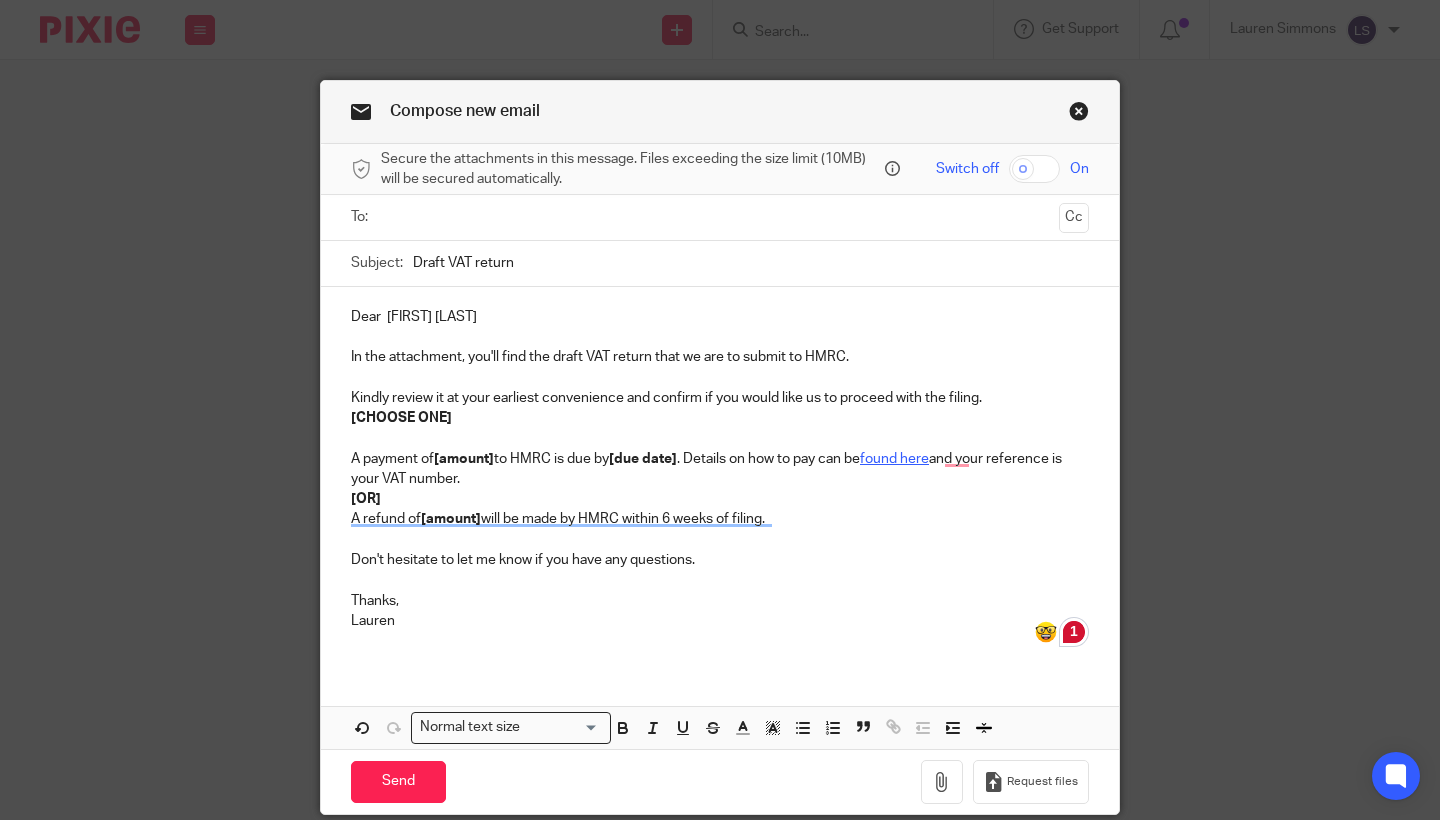 type on "Draft VAT return" 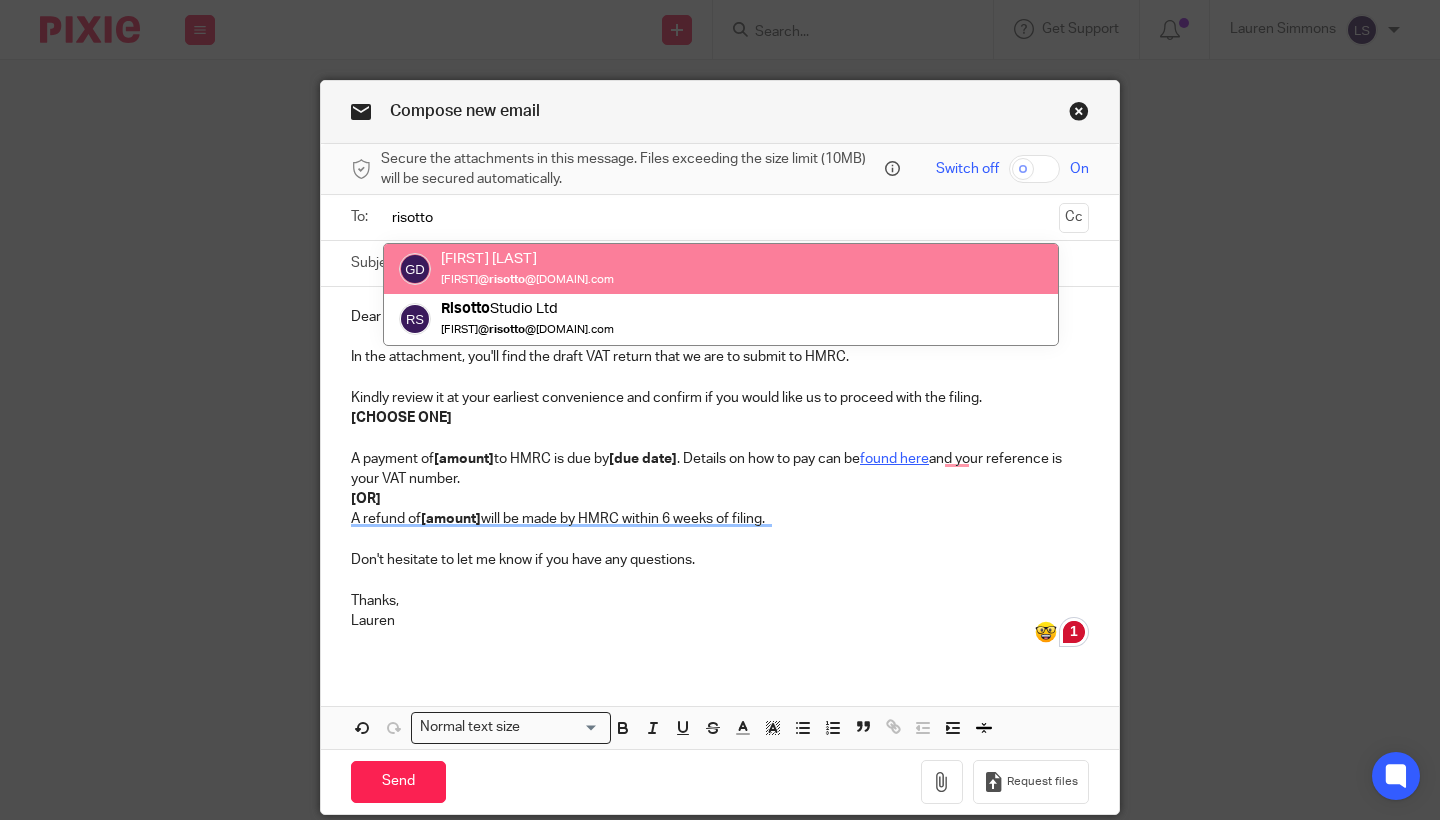 type on "risotto" 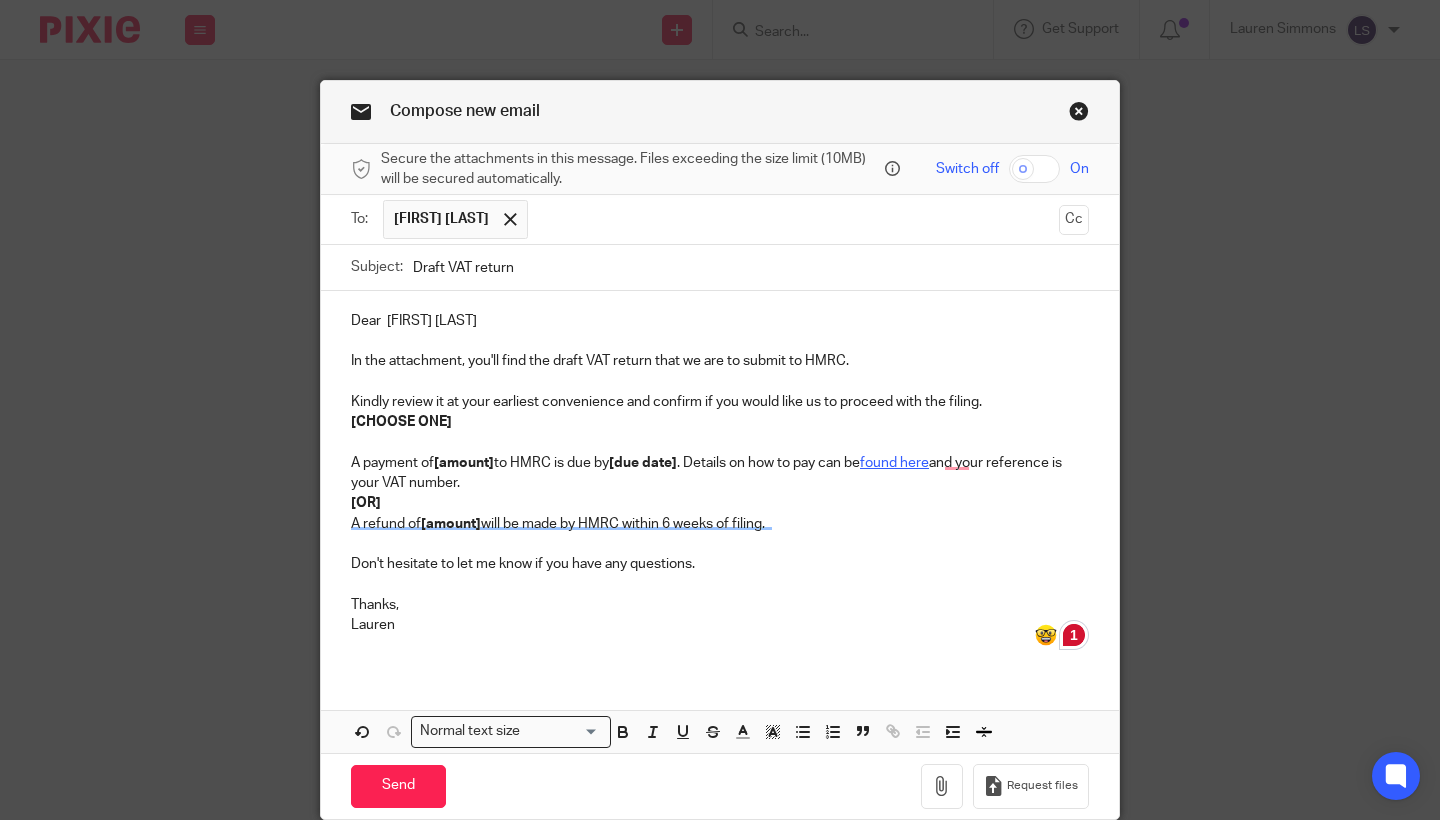 click on "Dear  Gabriella" at bounding box center [720, 321] 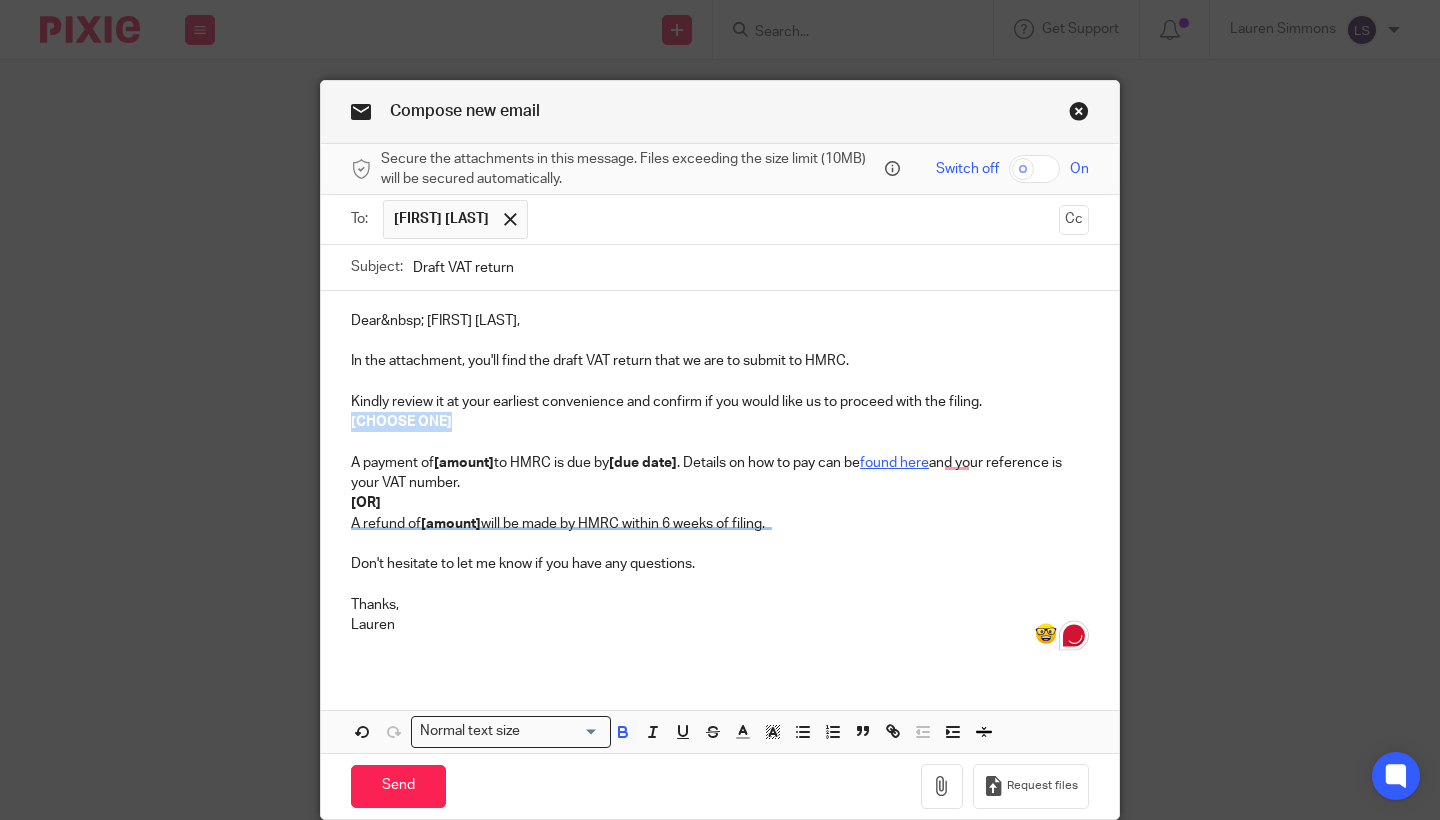 drag, startPoint x: 467, startPoint y: 416, endPoint x: 331, endPoint y: 415, distance: 136.00368 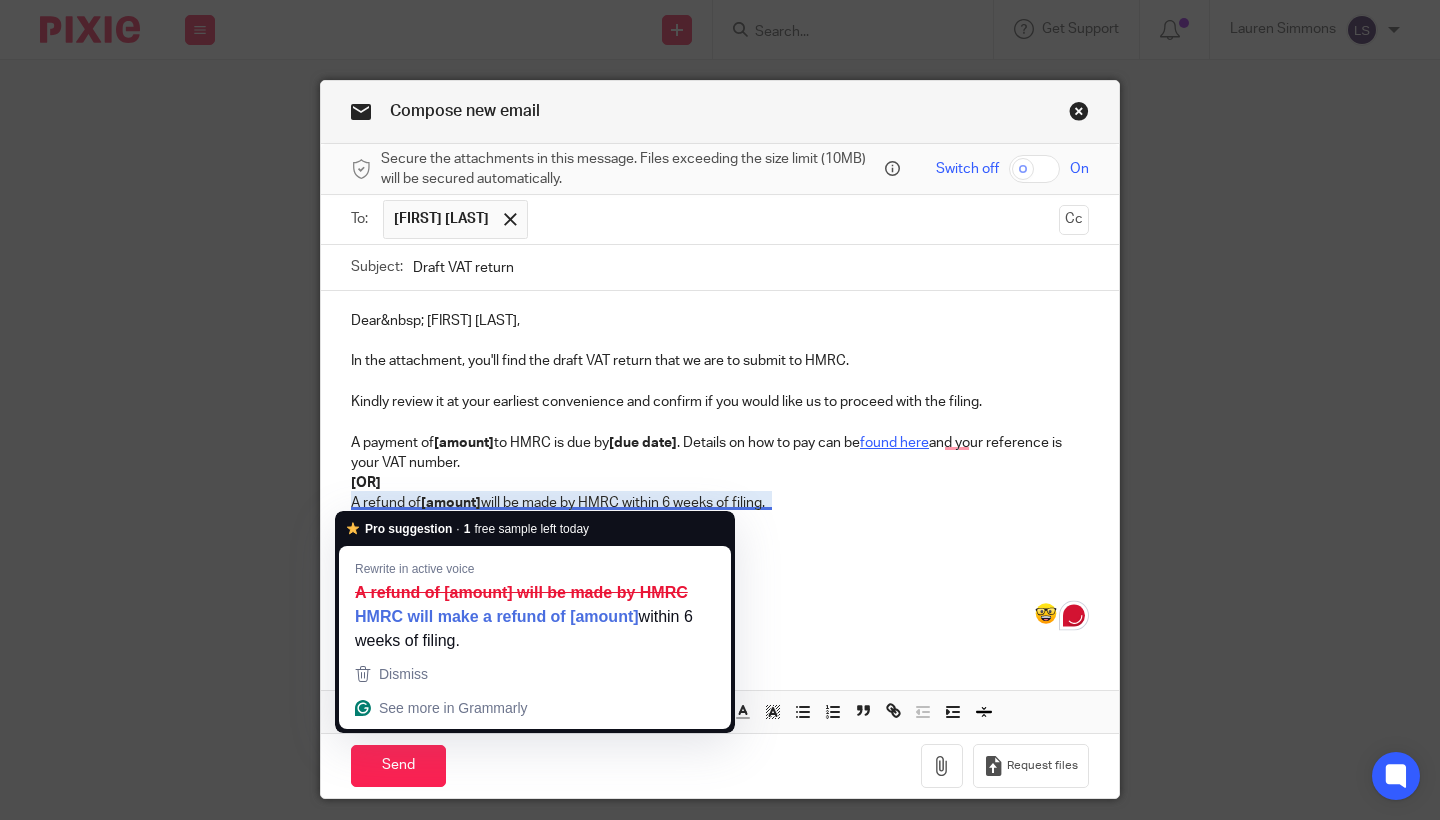 drag, startPoint x: 764, startPoint y: 500, endPoint x: 342, endPoint y: 476, distance: 422.68192 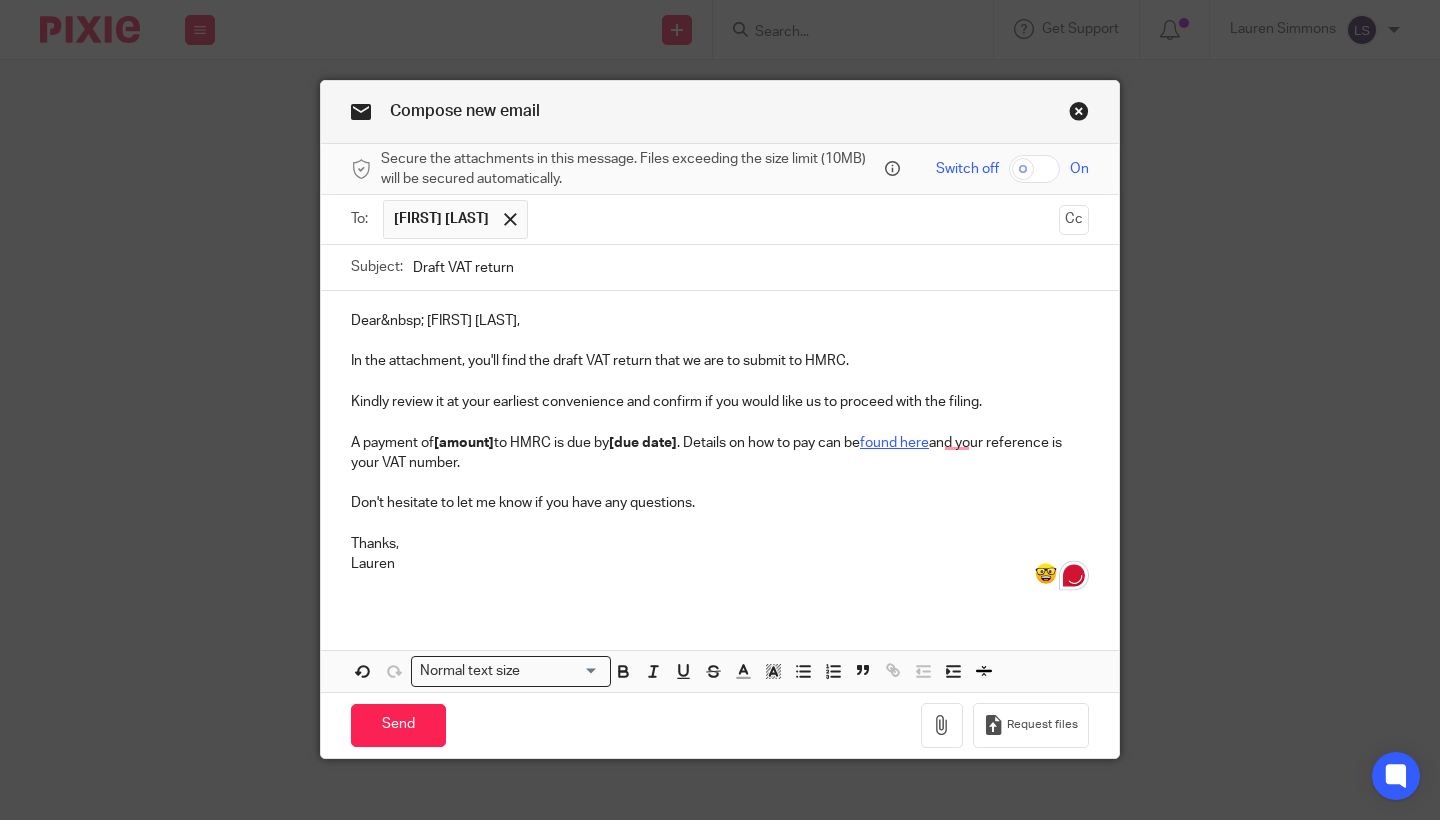 click on "A payment of  [amount]  to HMRC is due by  [due date] . Details on how to pay can be  found here  and your reference is your VAT number." at bounding box center [720, 453] 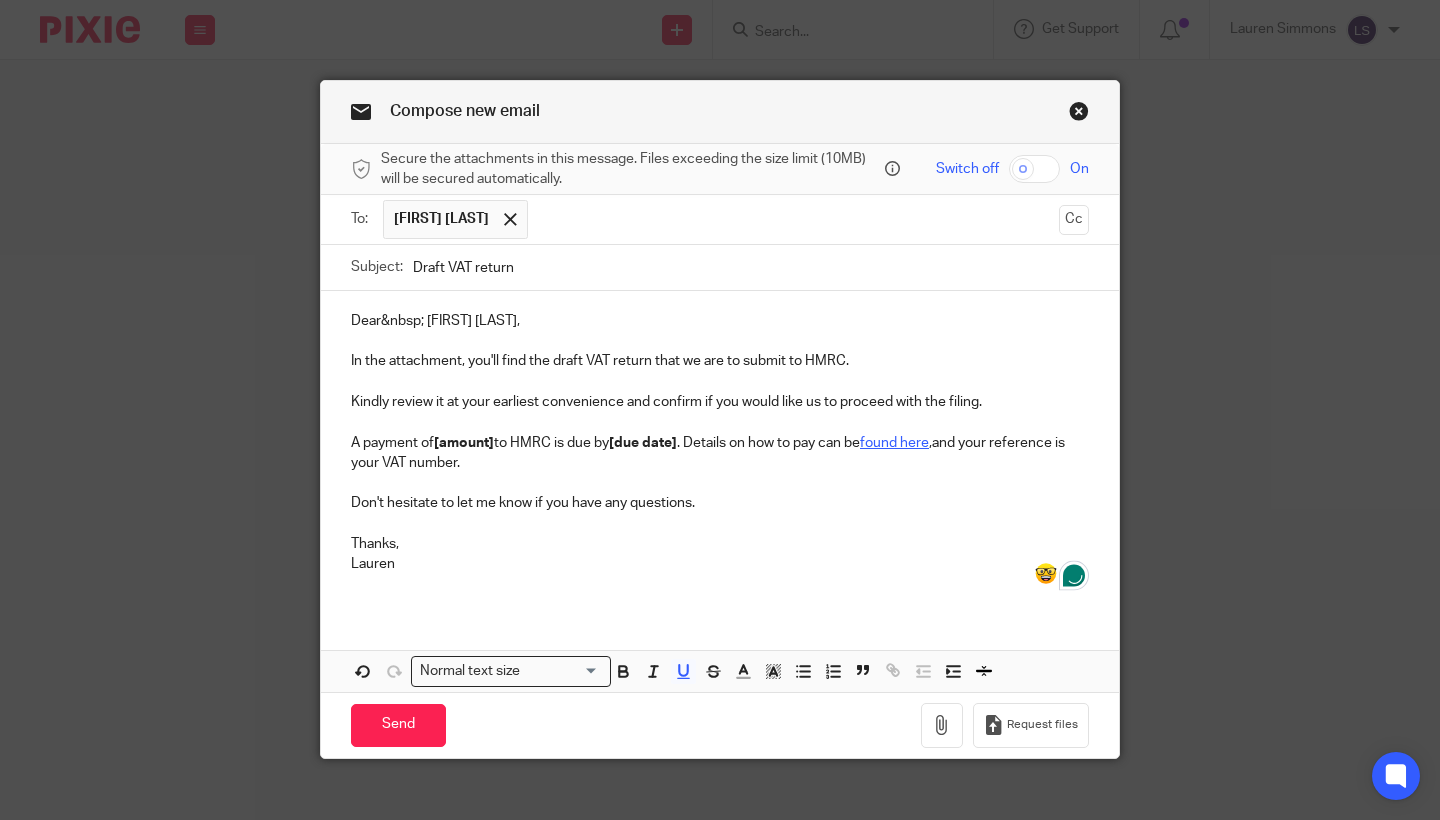 click on "Lauren" at bounding box center (720, 564) 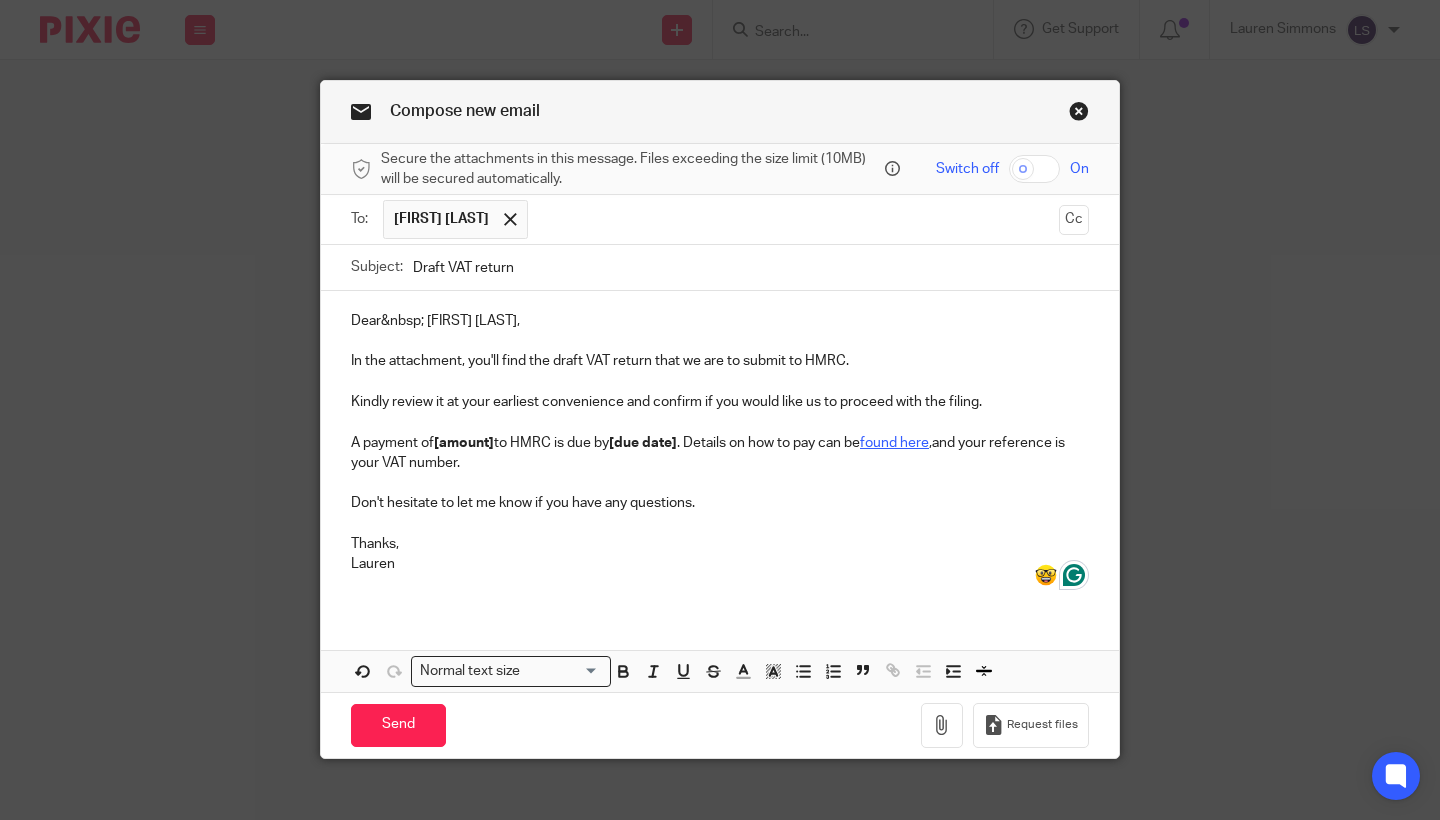 click on "A payment of  [amount]  to HMRC is due by  [due date] . Details on how to pay can be  found here ,  and your reference is your VAT number." at bounding box center (720, 453) 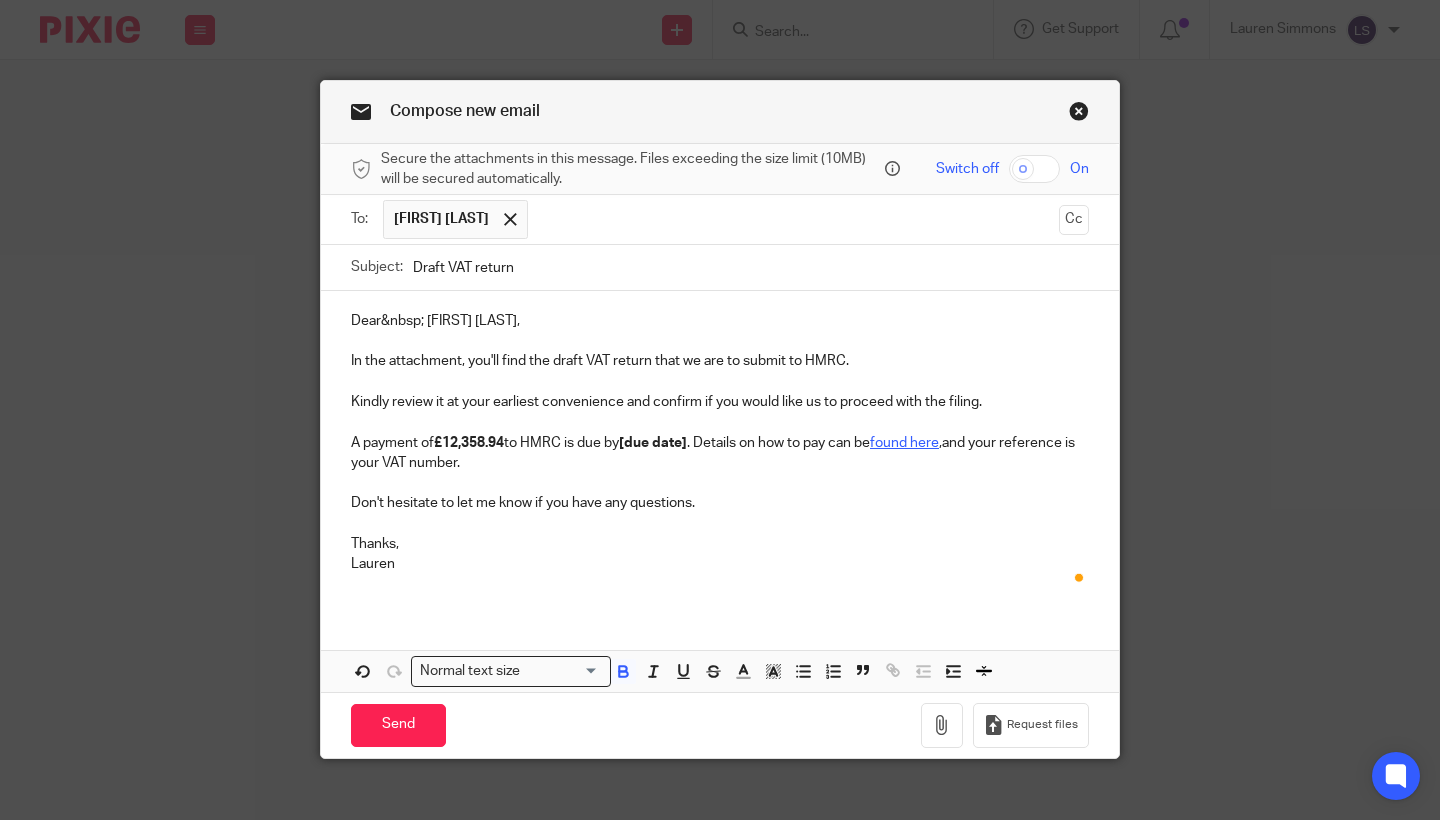 click on "A payment of  £12,358.94  to HMRC is due by  [due date] . Details on how to pay can be  found here ,  and your reference is your VAT number." at bounding box center [720, 453] 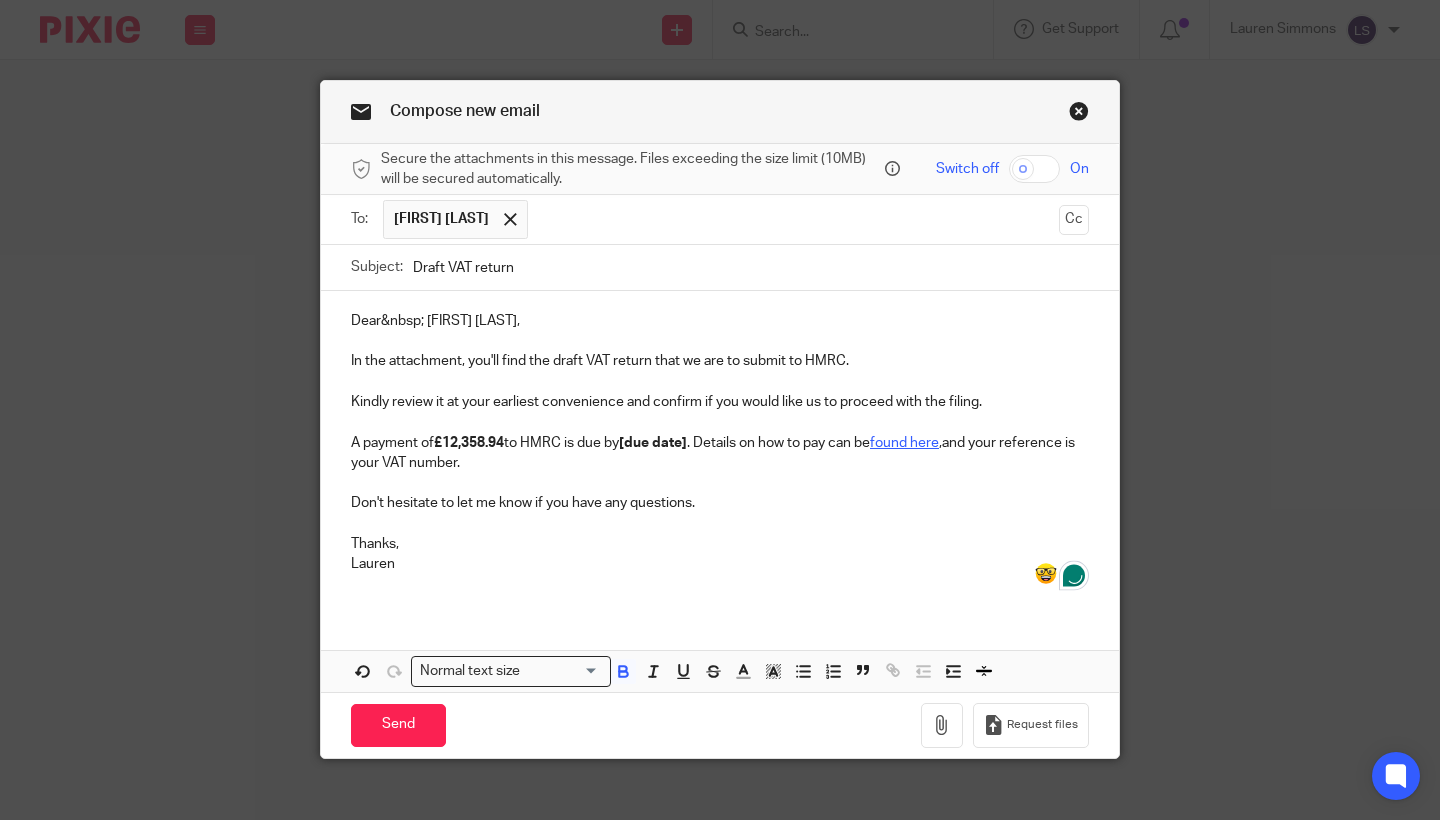click on "A payment of  £12,358.94  to HMRC is due by  [due date] . Details on how to pay can be  found here ,  and your reference is your VAT number." at bounding box center [720, 453] 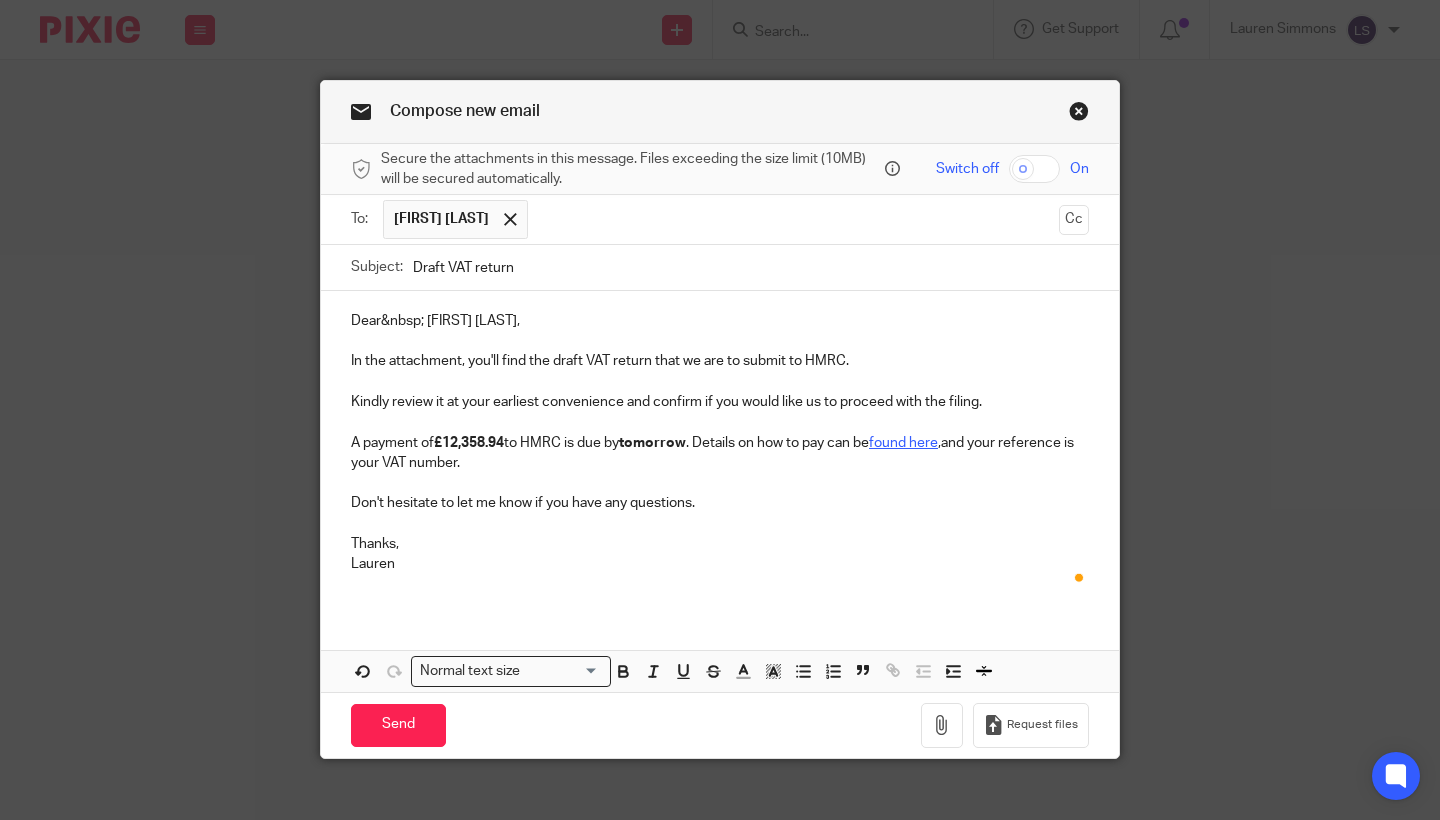 click on "Don't hesitate to let me know if you have any questions." at bounding box center [720, 503] 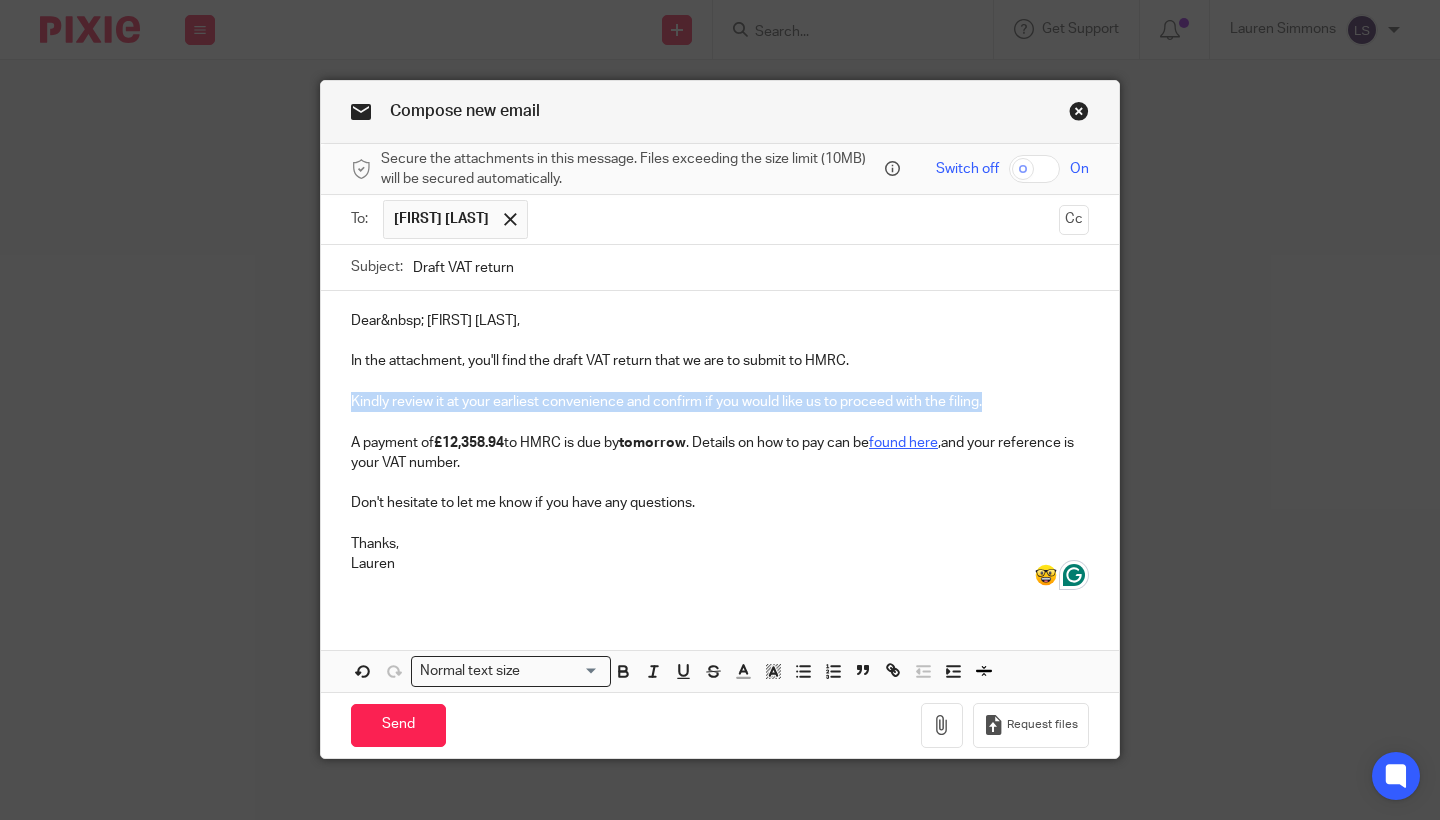 drag, startPoint x: 1020, startPoint y: 396, endPoint x: 343, endPoint y: 408, distance: 677.1063 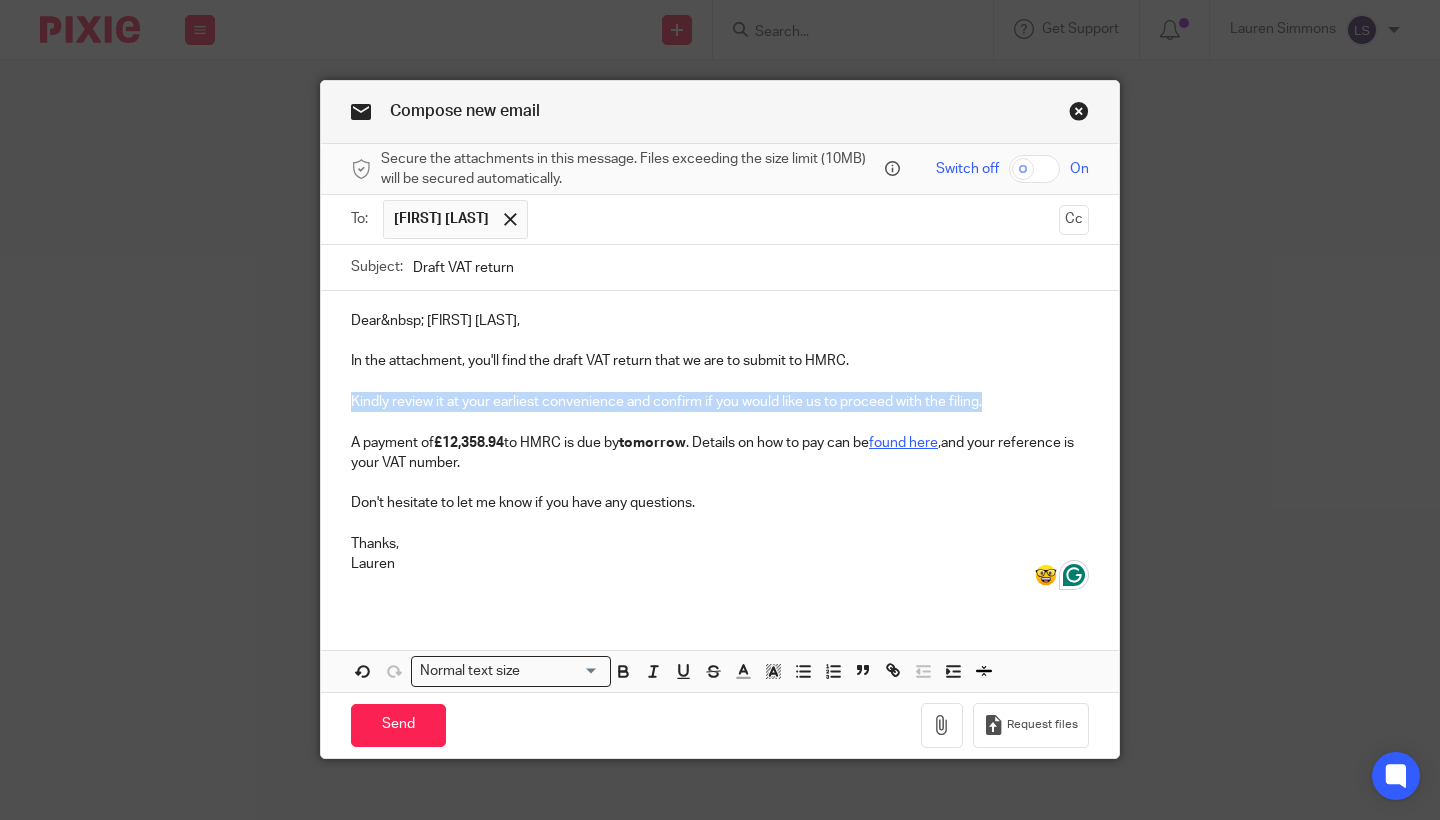click on "Dear  Gabriella,   In the attachment, you'll find the draft VAT return that we are to submit to HMRC.   Kindly review it at your earliest convenience and confirm if you would like us to proceed with the filing.   A payment of  £12,358.94  to HMRC is due by  tomorrow . Details on how to pay can be  found here ,  and your reference is your VAT number.   Don't hesitate to let me know if you have any questions.   Thanks, Lauren" at bounding box center [720, 450] 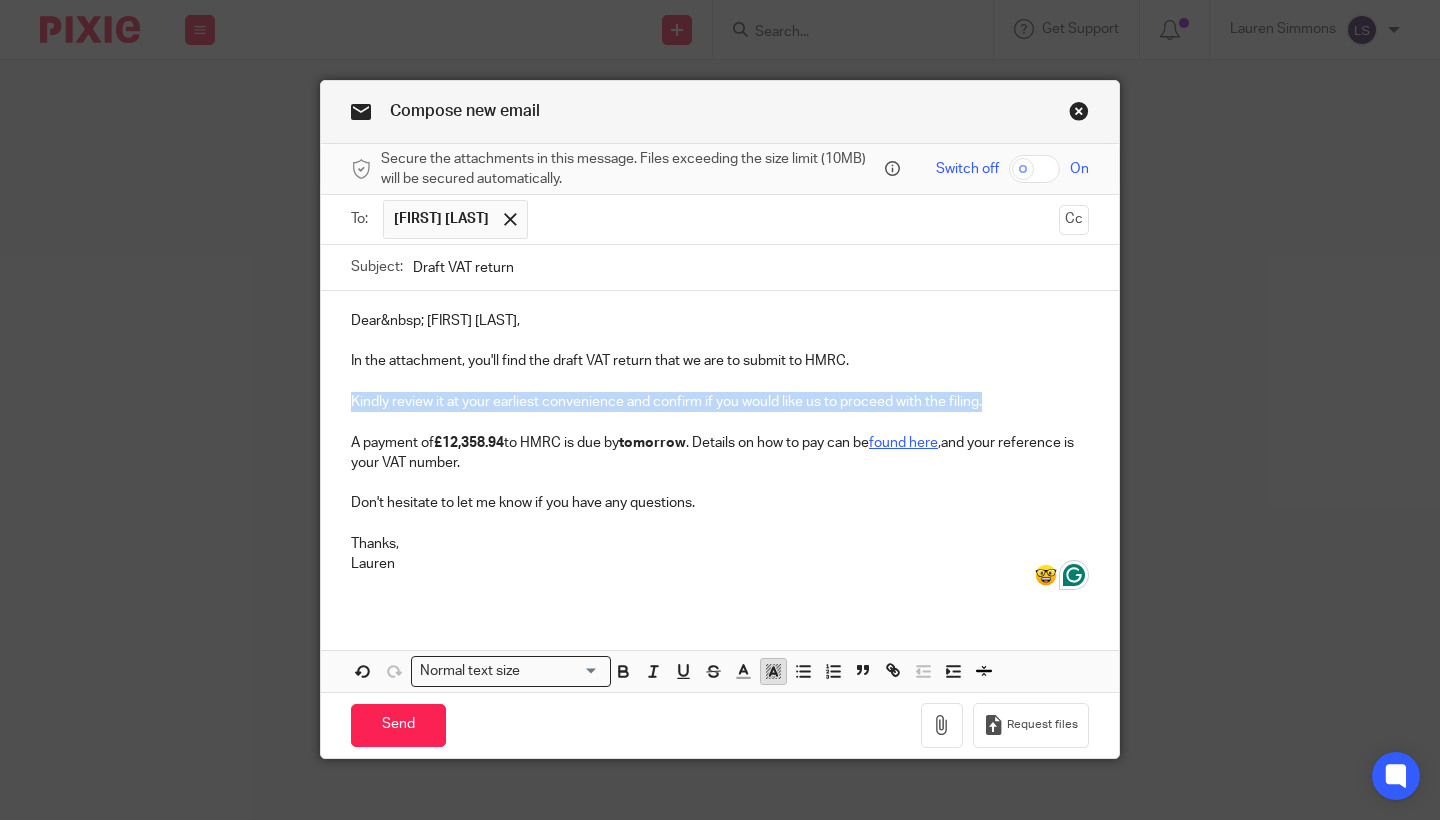 click 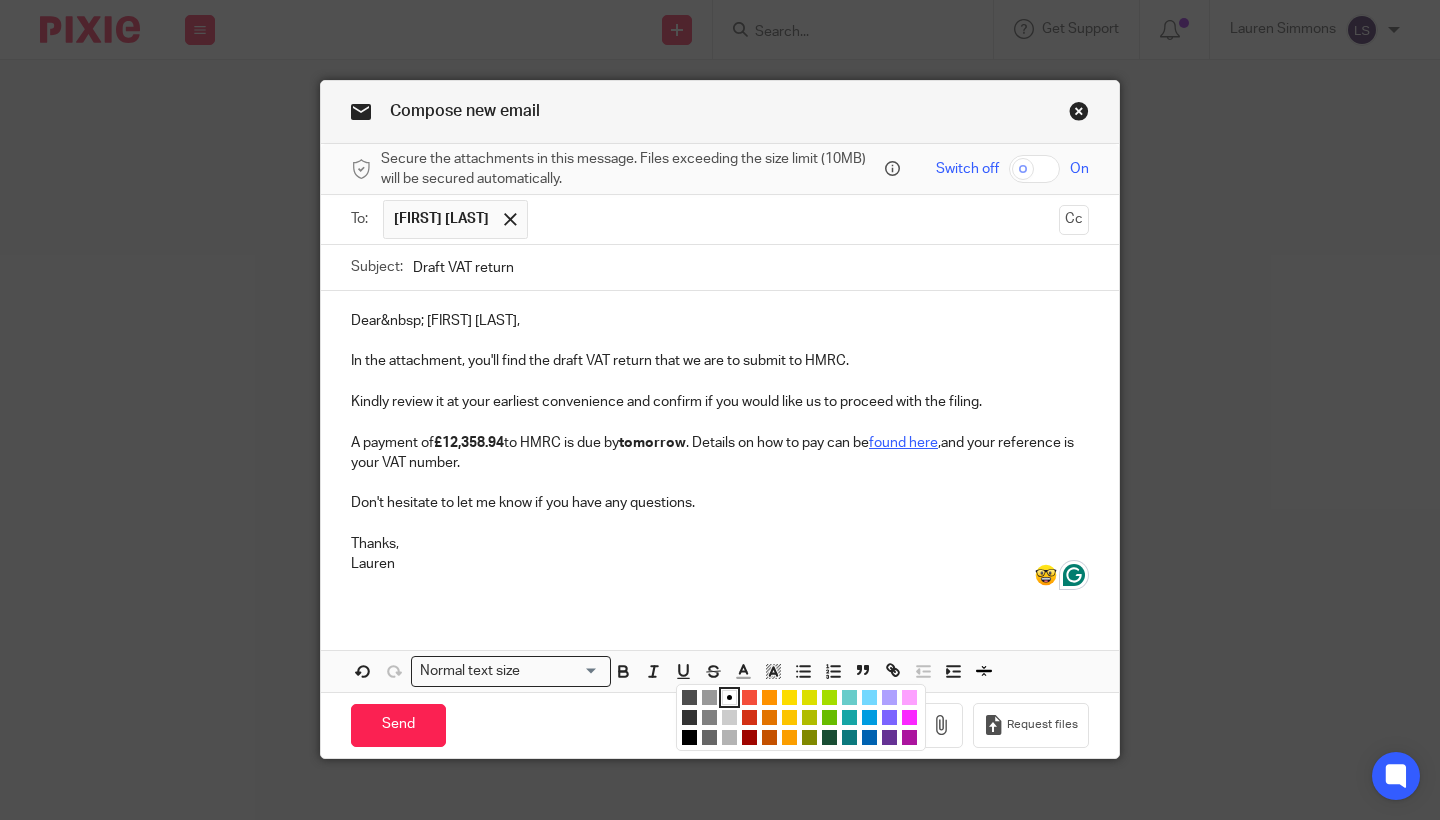 click at bounding box center (789, 697) 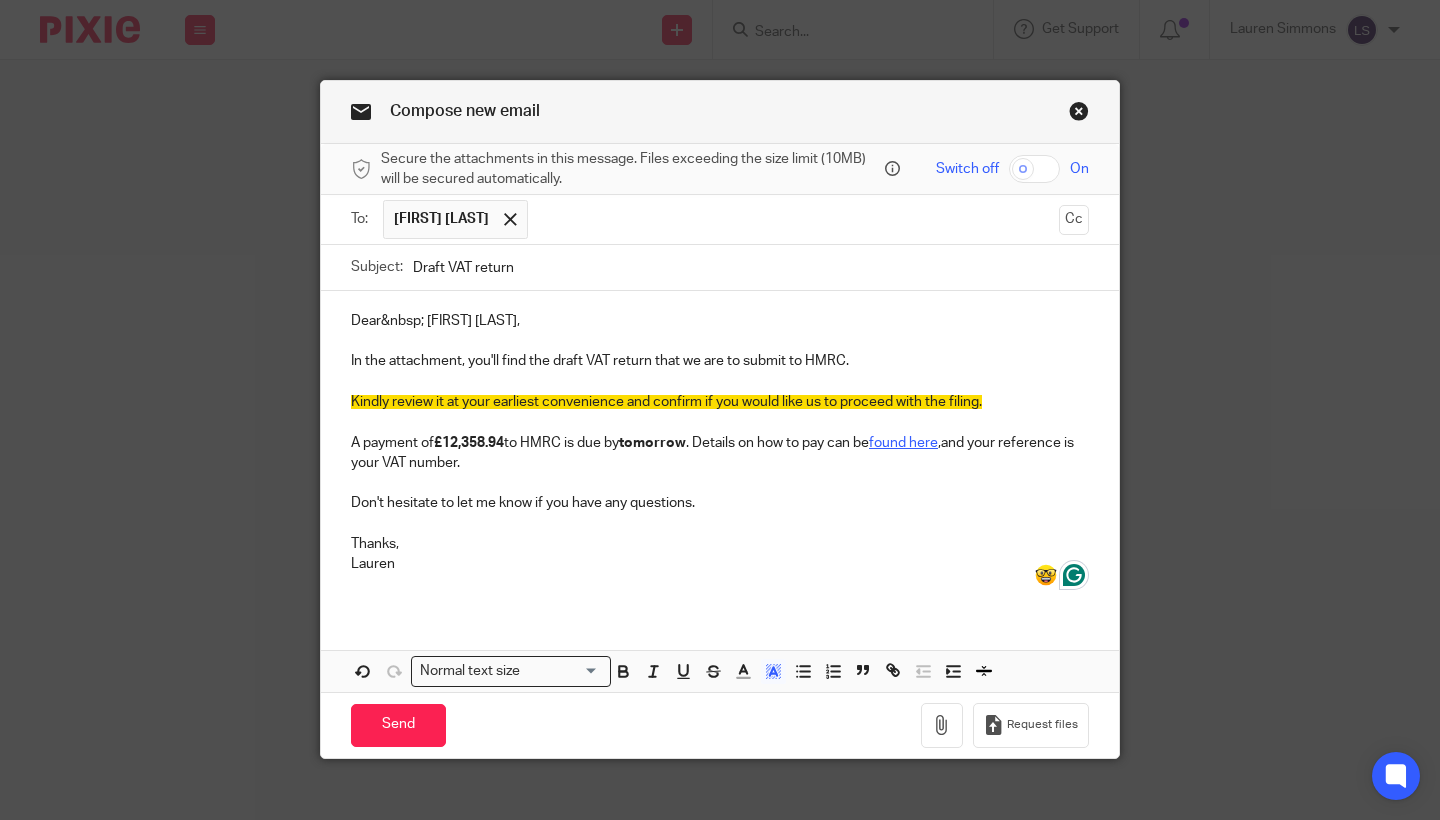 click at bounding box center (720, 584) 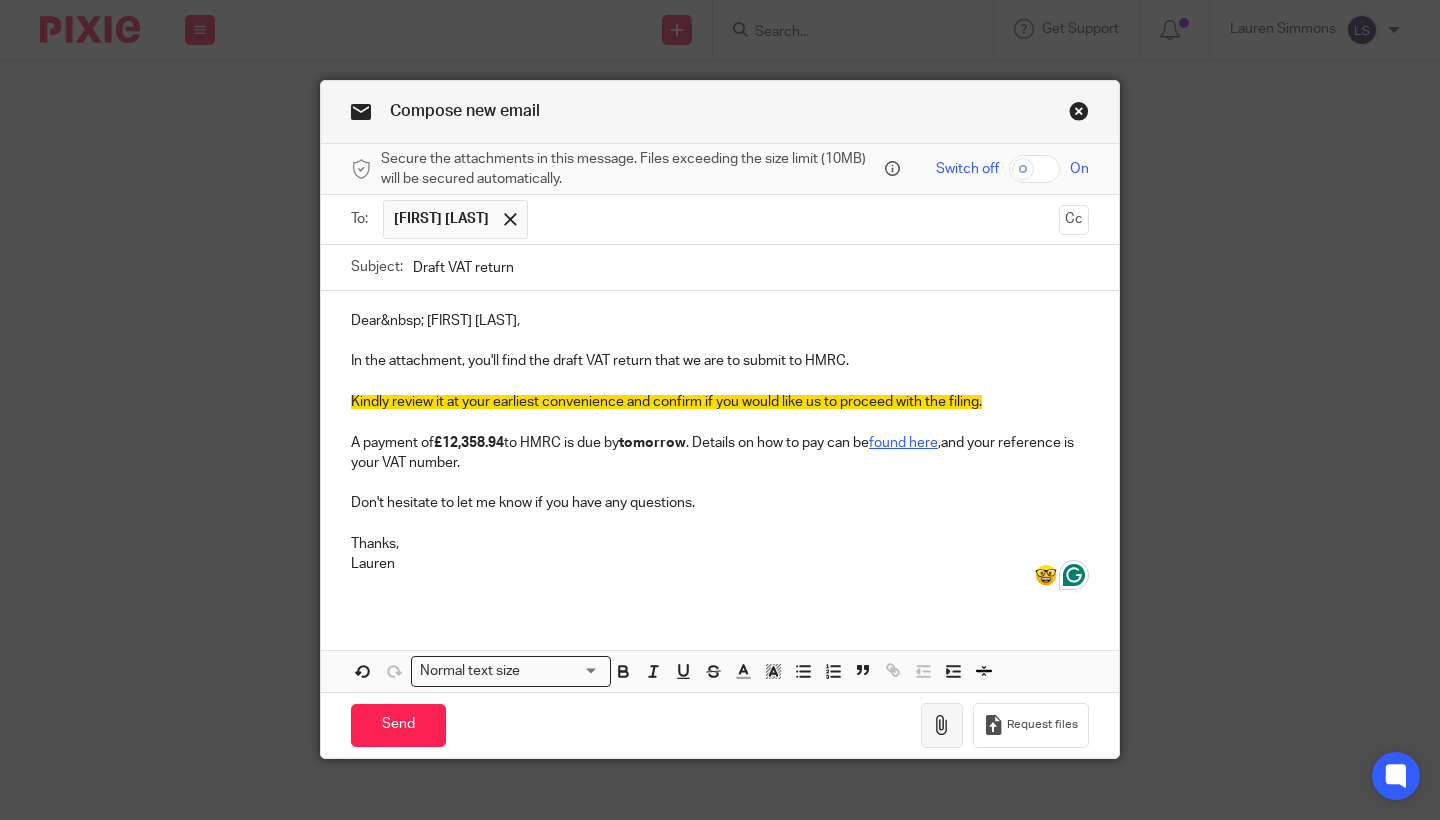 click at bounding box center [942, 725] 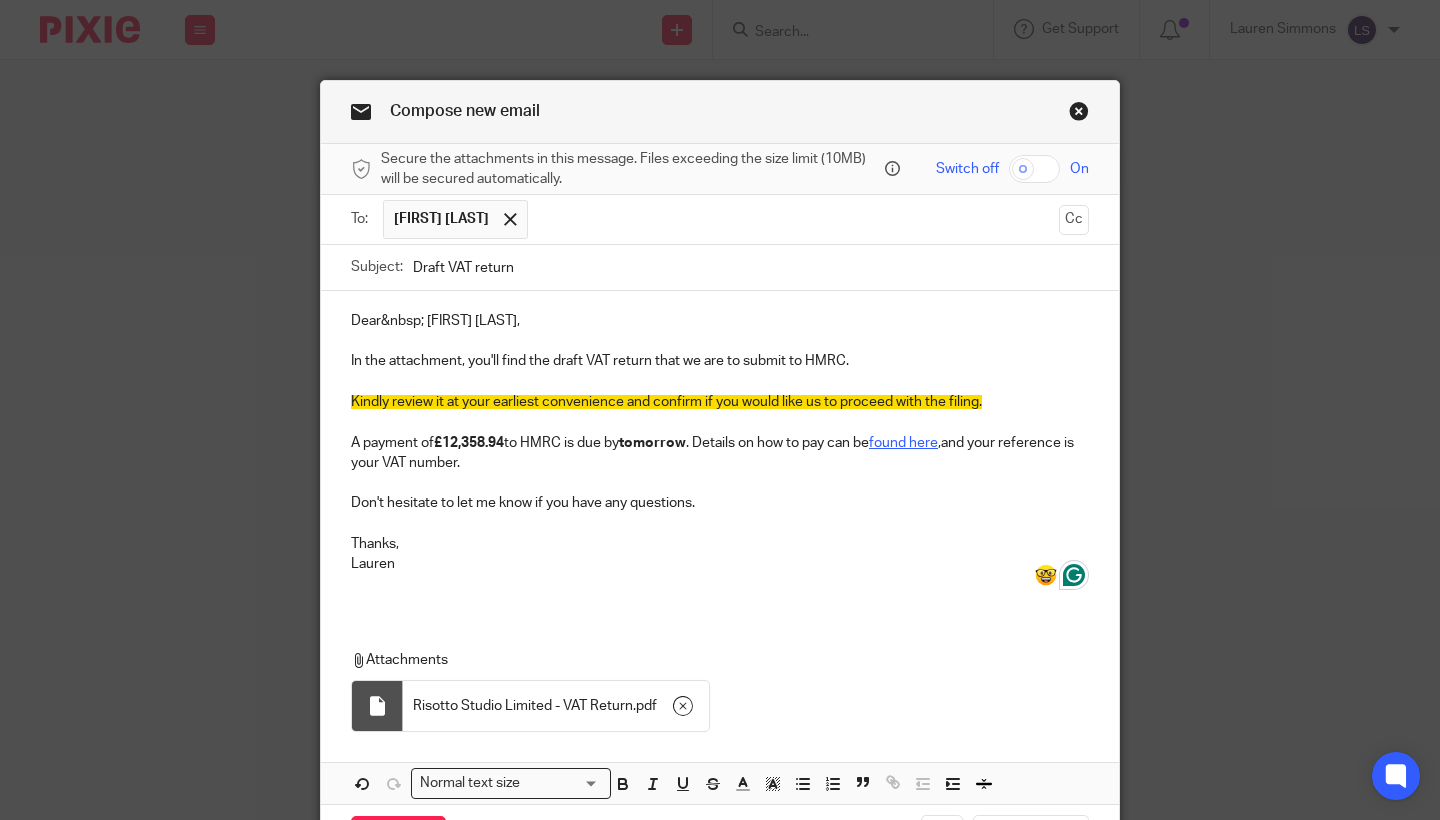 click on "Dear  Gabriella,   In the attachment, you'll find the draft VAT return that we are to submit to HMRC.   Kindly review it at your earliest convenience and confirm if you would like us to proceed with the filing.   A payment of  £12,358.94  to HMRC is due by  tomorrow . Details on how to pay can be  found here ,  and your reference is your VAT number.   Don't hesitate to let me know if you have any questions.   Thanks, Lauren" at bounding box center (720, 450) 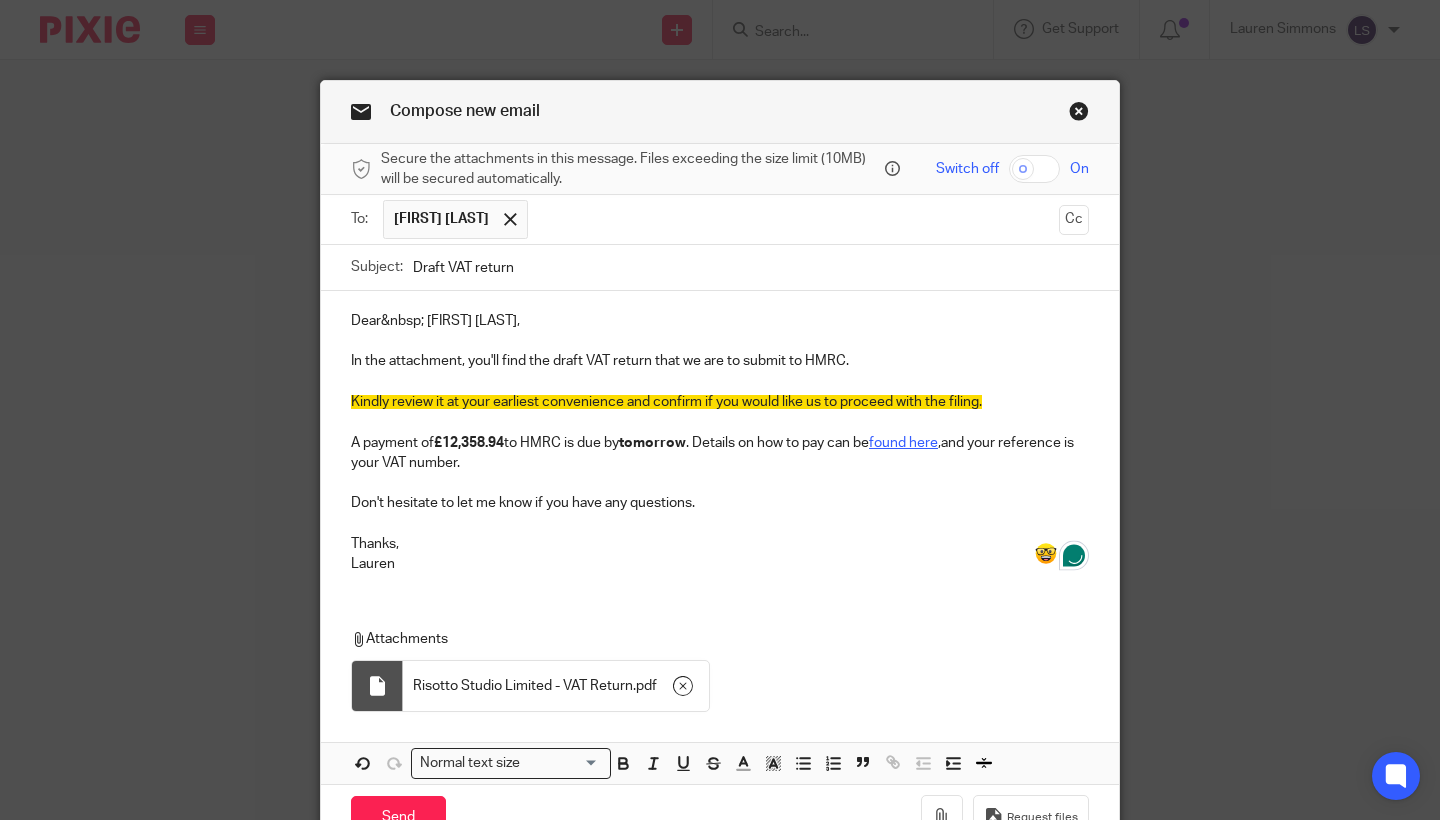 click on "Compose new email
Secure the attachments in this message. Files exceeding the size limit (10MB) will be secured automatically.
Switch off     On     To:
Gabriella Di Tano
Gabriella Di Tano
Cc
Subject:     Draft VAT return     Dear  Gabriella,   In the attachment, you'll find the draft VAT return that we are to submit to HMRC.   Kindly review it at your earliest convenience and confirm if you would like us to proceed with the filing.   A payment of  £12,358.94  to HMRC is due by  tomorrow . Details on how to pay can be  found here ,  and your reference is your VAT number.   Don't hesitate to let me know if you have any questions.   Thanks, Lauren           Attachments
Risotto Studio Limited - VAT Return . pdf
Normal text size
Loading..." at bounding box center [720, 410] 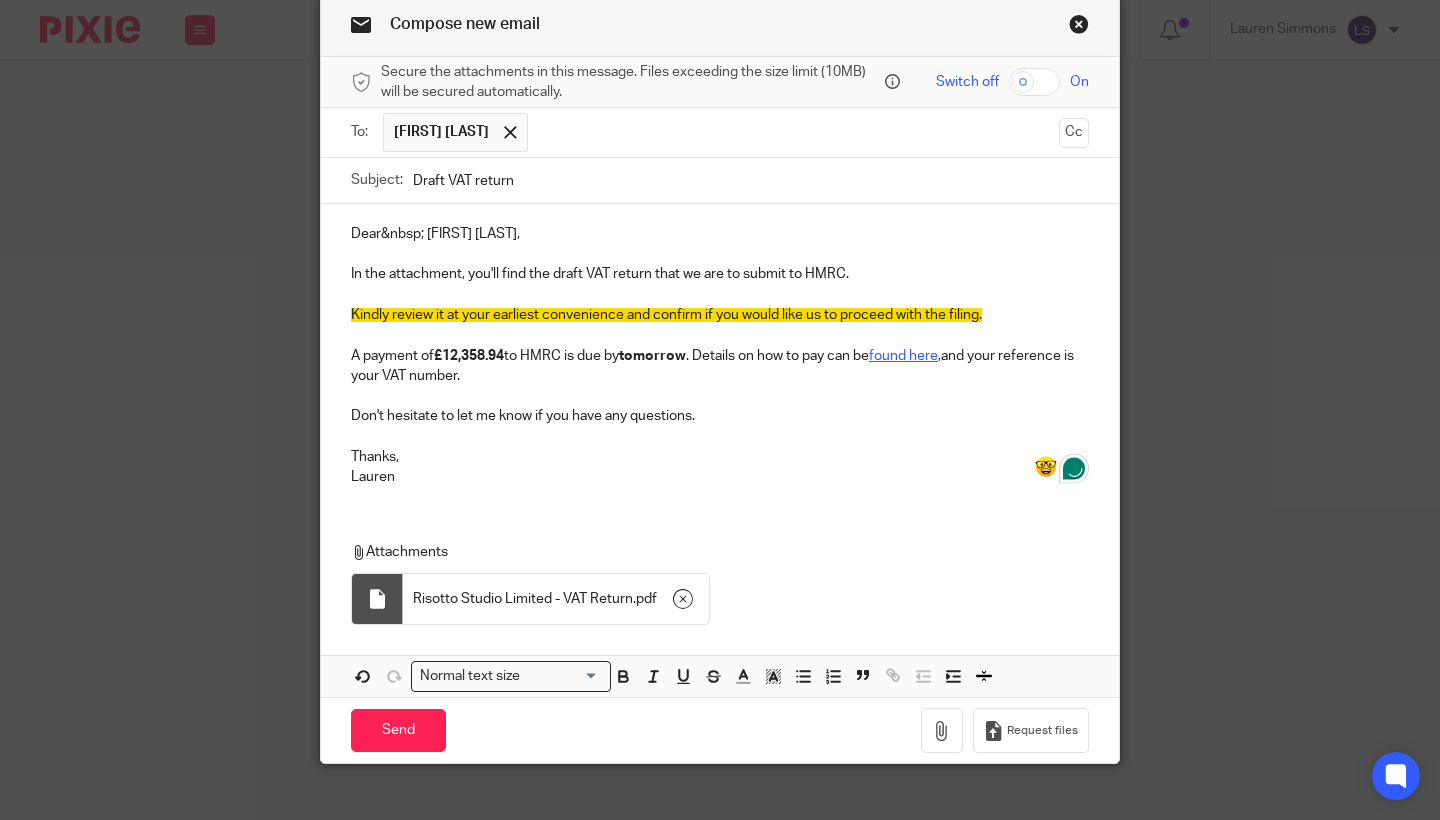 scroll, scrollTop: 86, scrollLeft: 0, axis: vertical 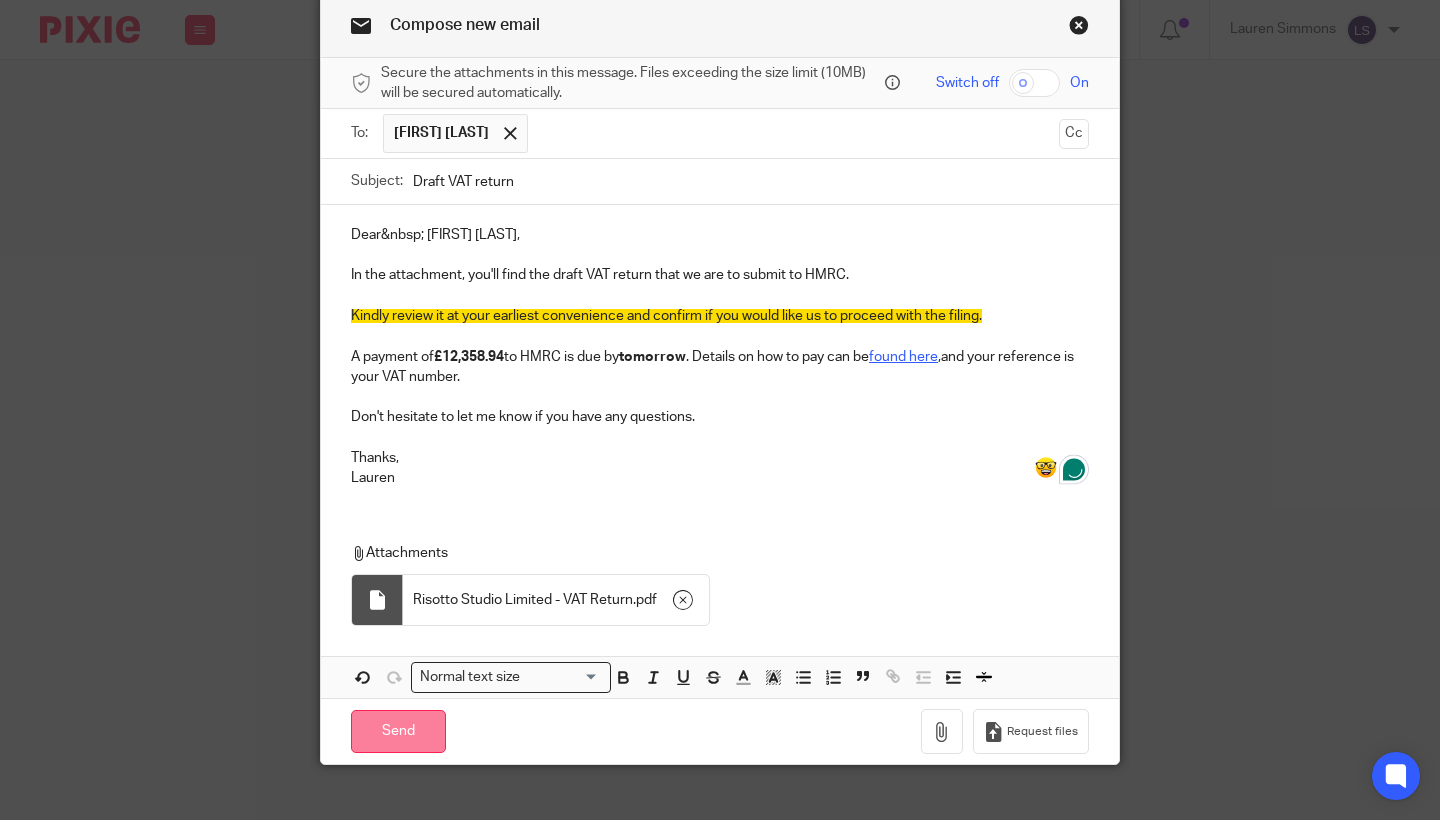 click on "Send" at bounding box center (398, 731) 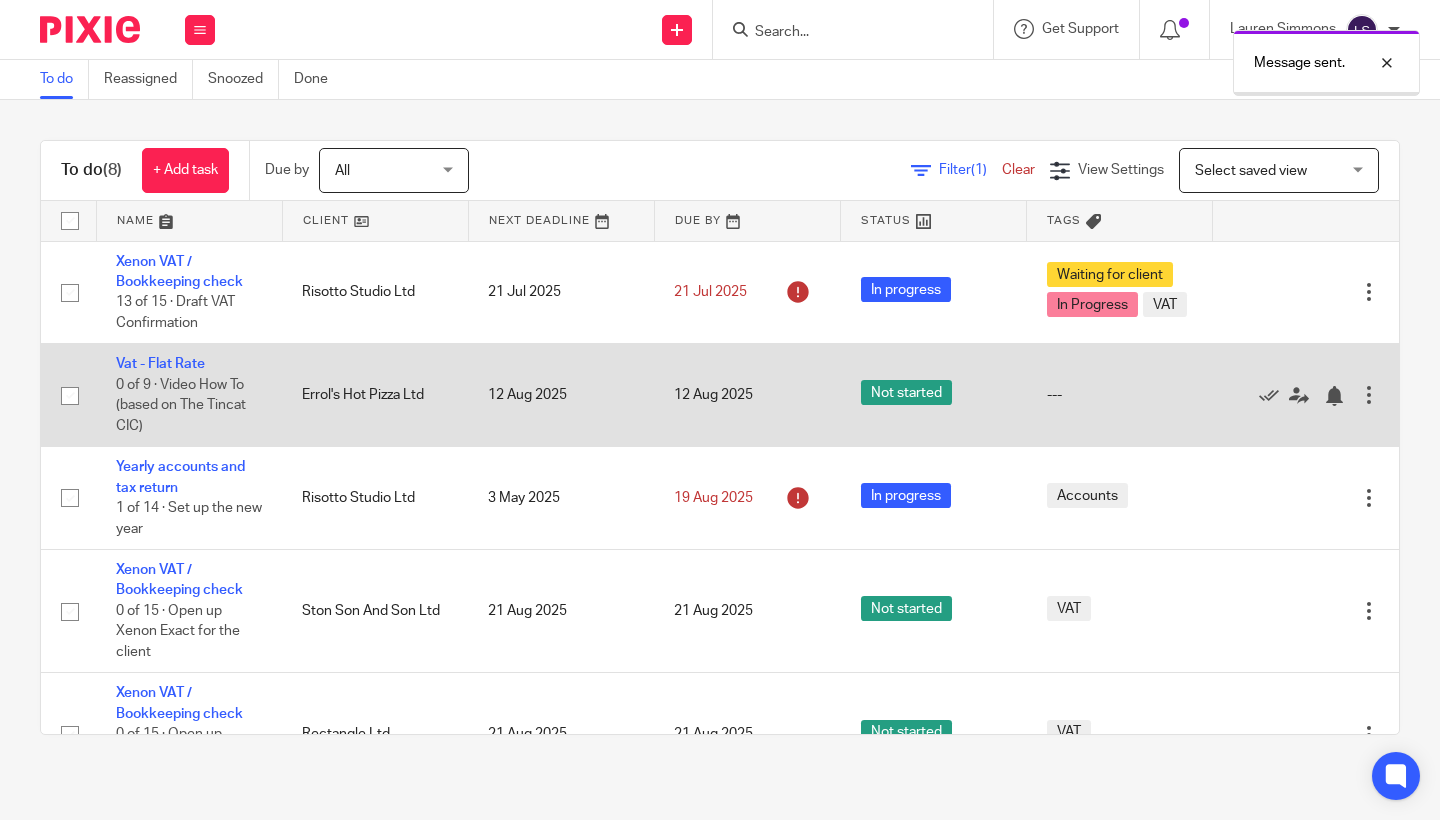 scroll, scrollTop: 0, scrollLeft: 0, axis: both 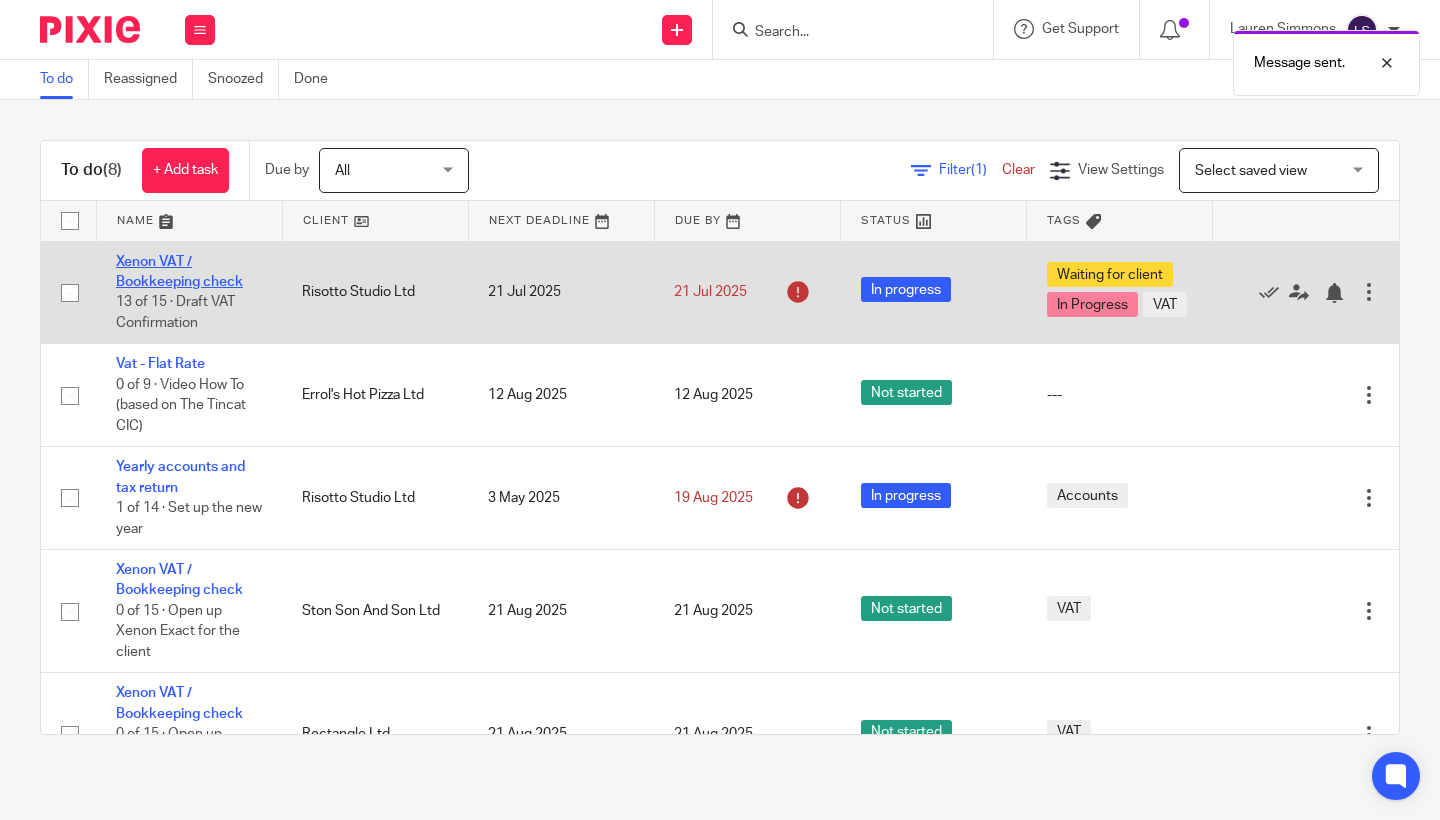 click on "Xenon VAT / Bookkeeping check" at bounding box center (179, 272) 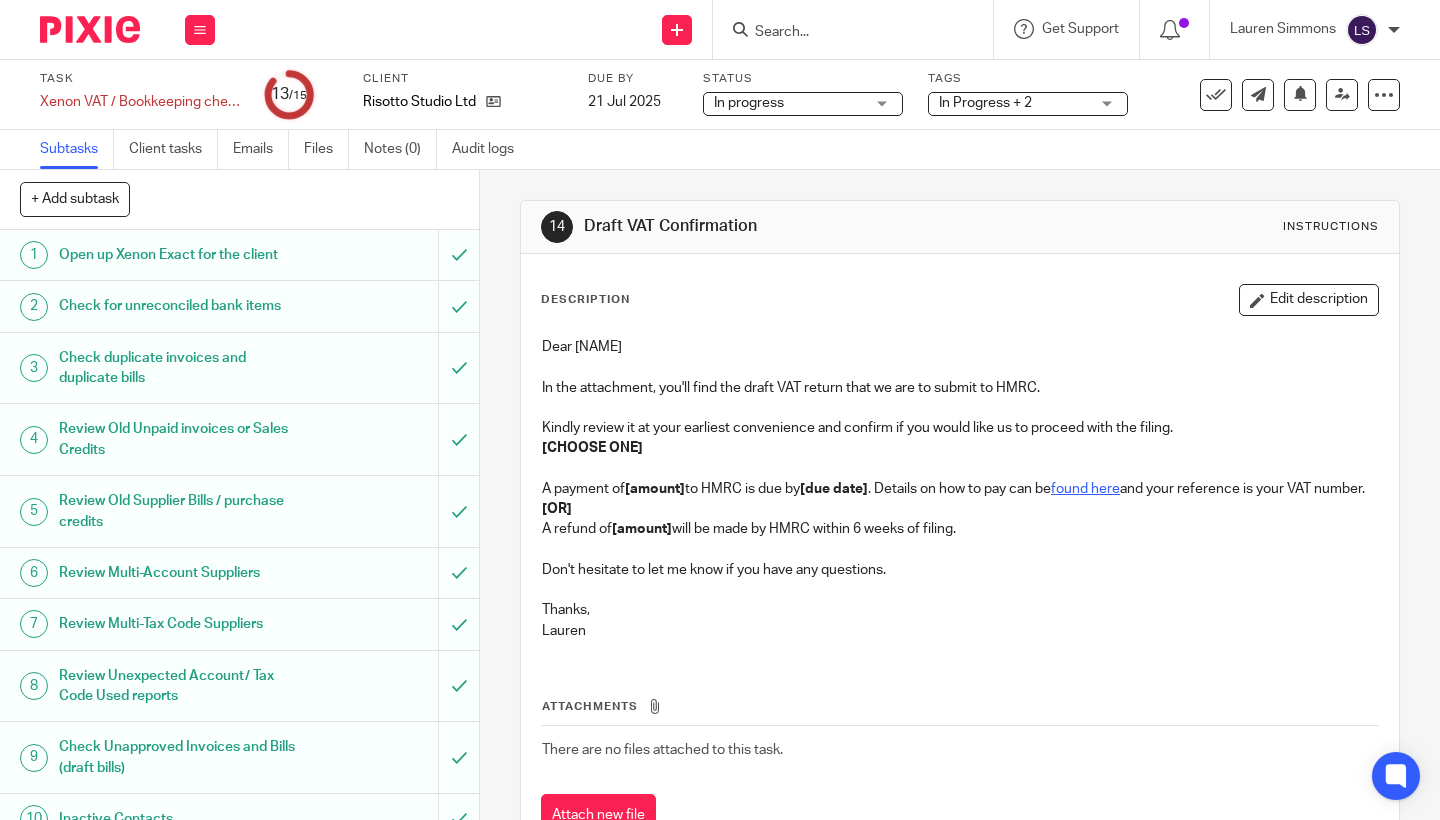 scroll, scrollTop: 0, scrollLeft: 0, axis: both 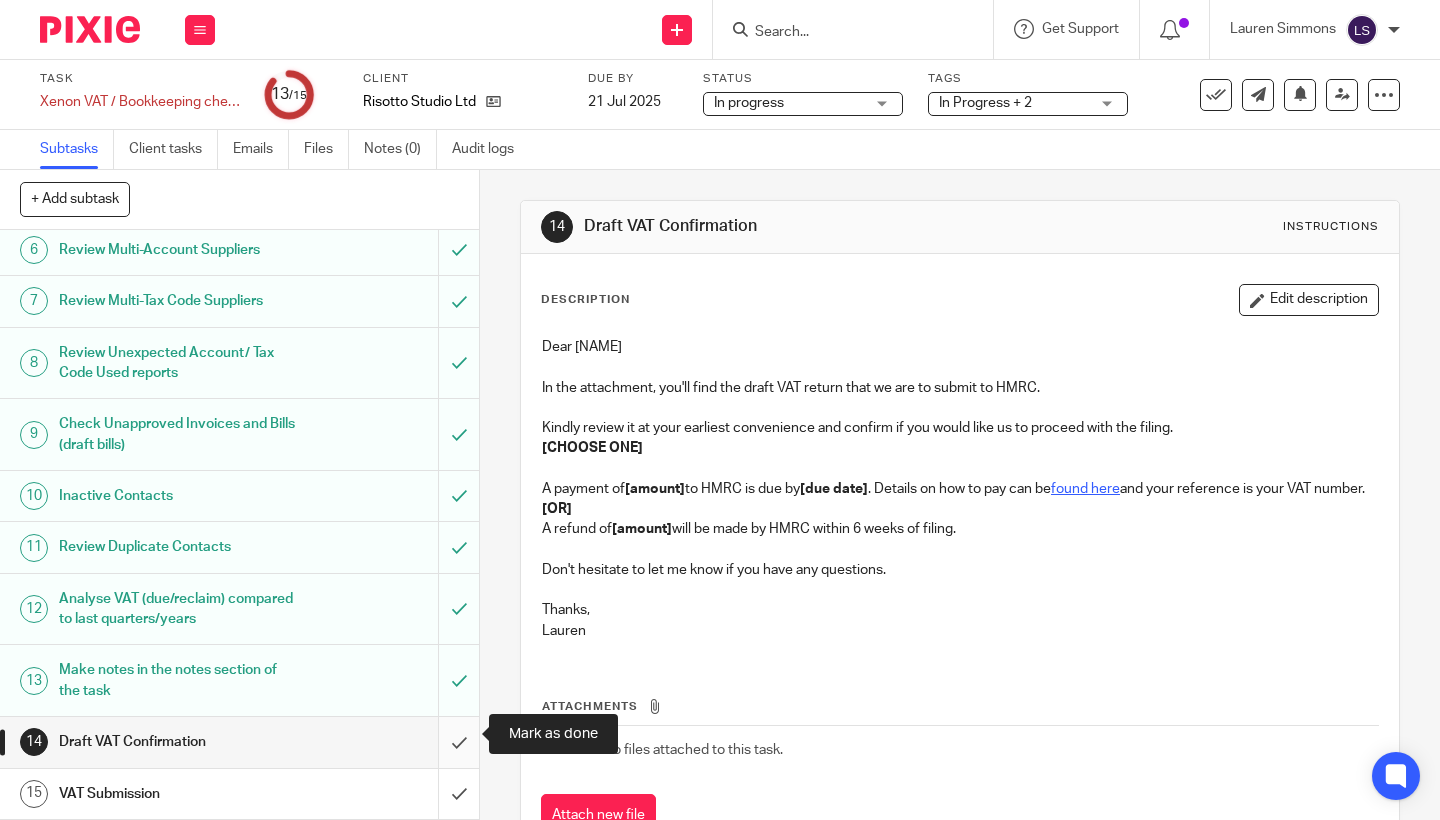 click at bounding box center [239, 742] 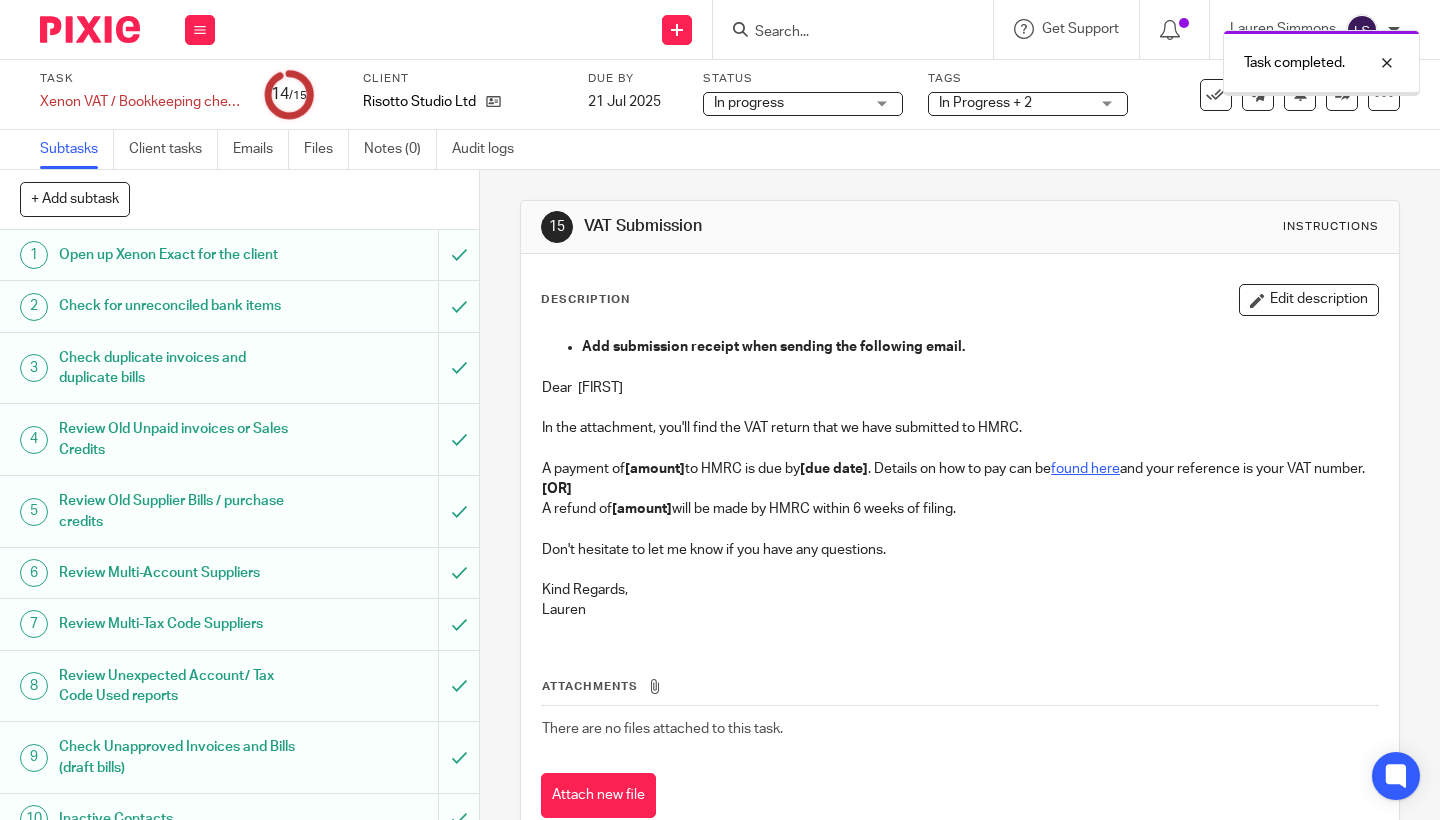 scroll, scrollTop: 0, scrollLeft: 0, axis: both 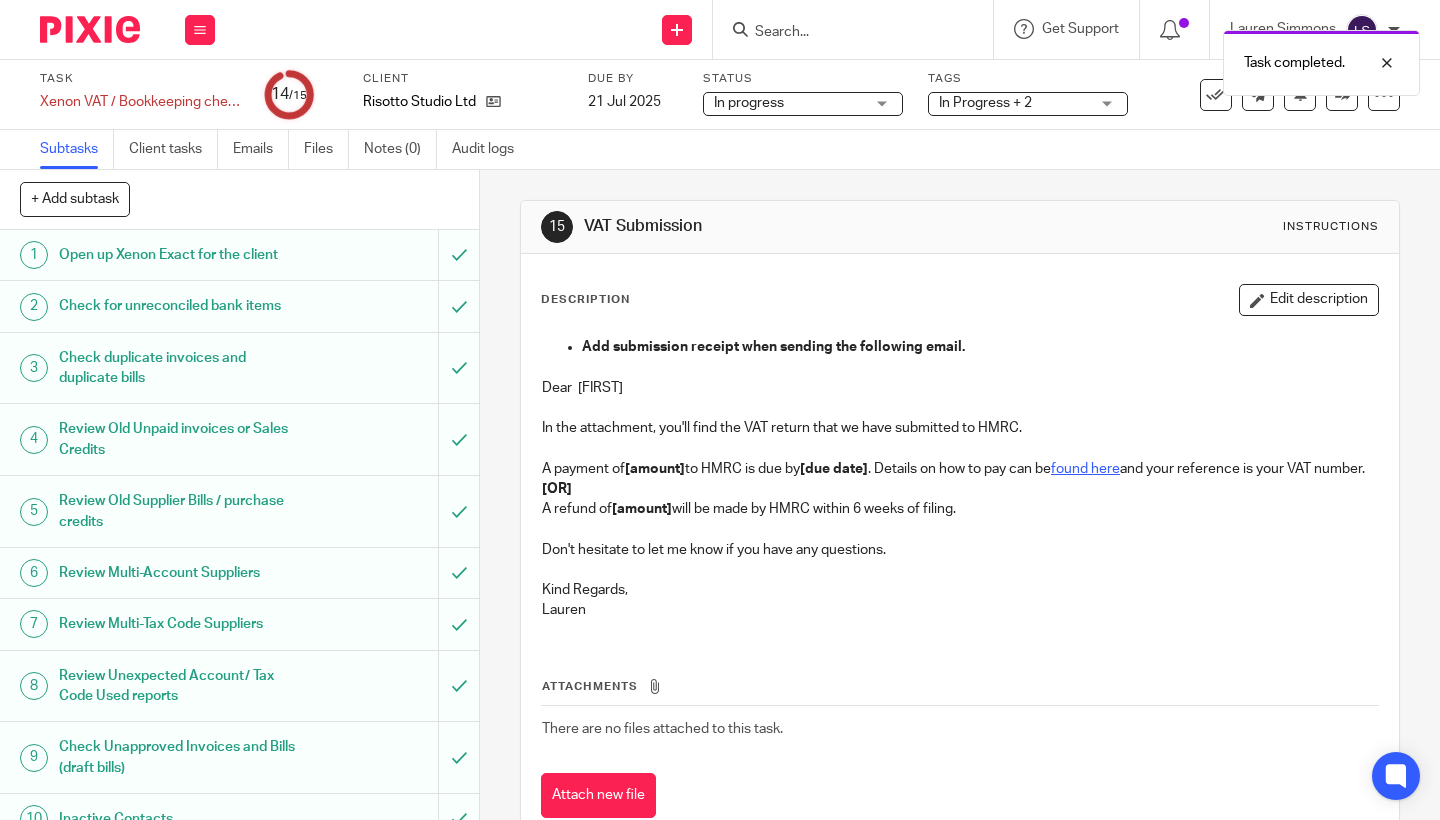 click on "In progress" at bounding box center (749, 103) 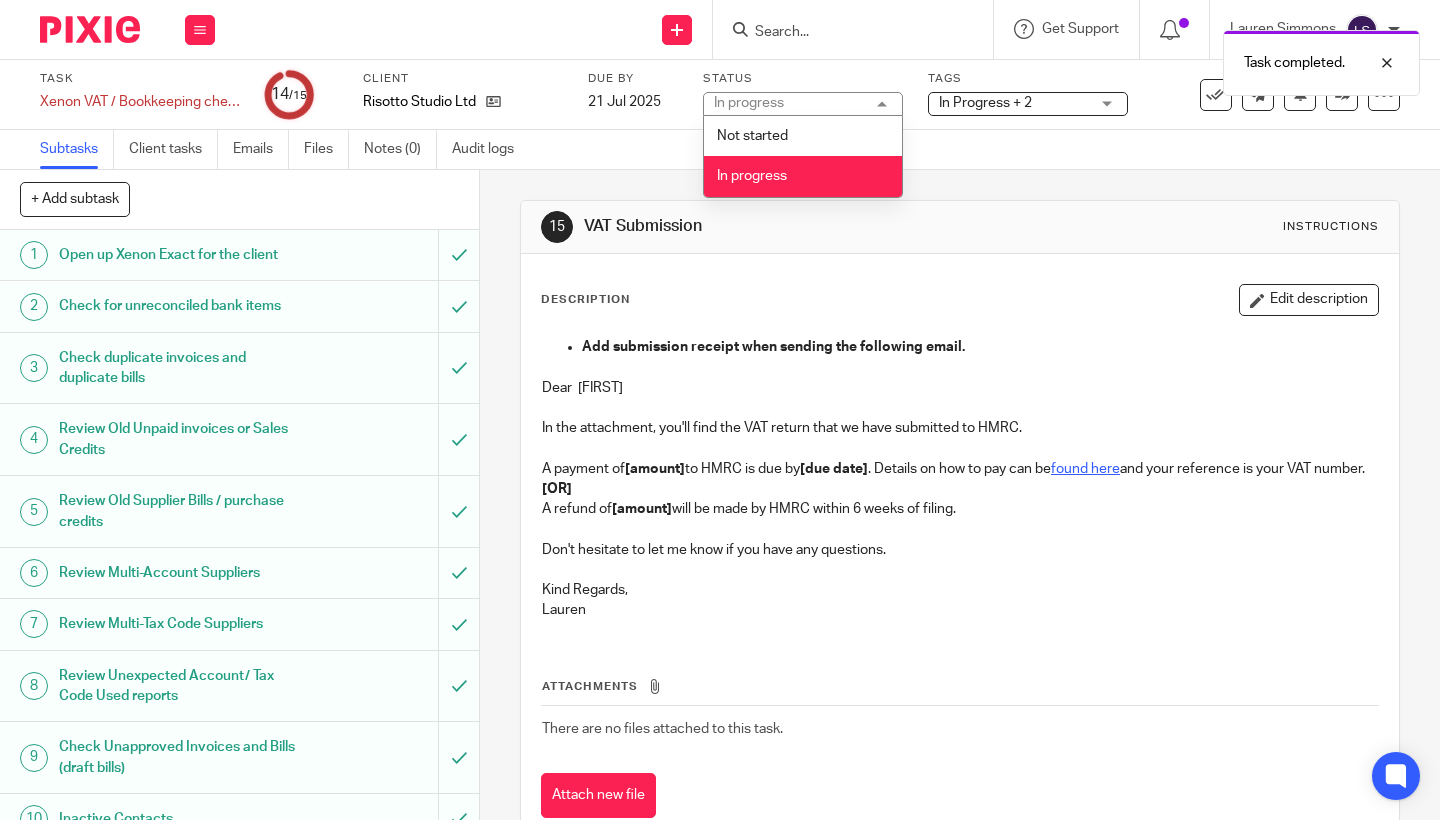 click on "In progress" at bounding box center [752, 176] 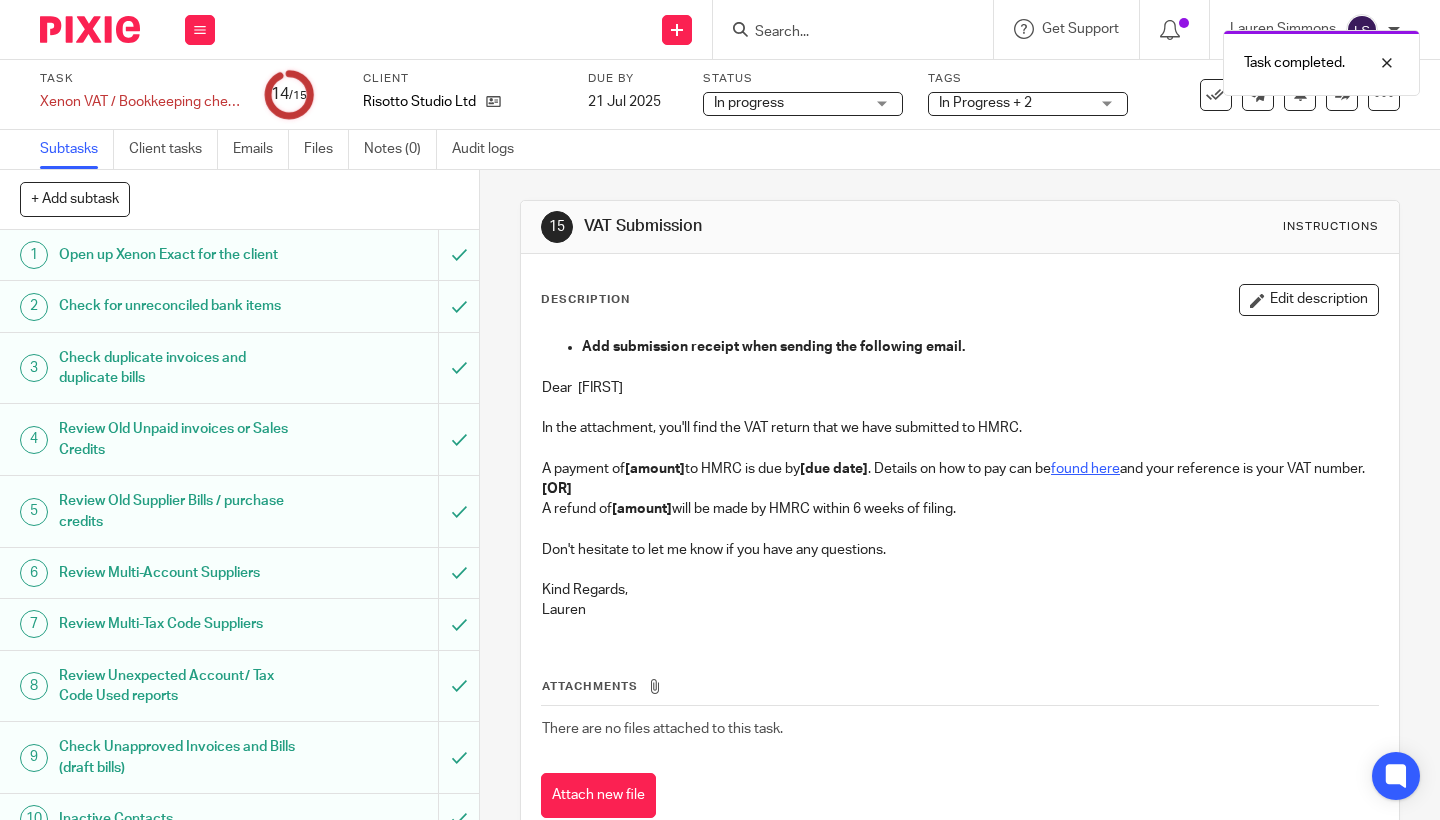 click on "In Progress + 2" at bounding box center (985, 103) 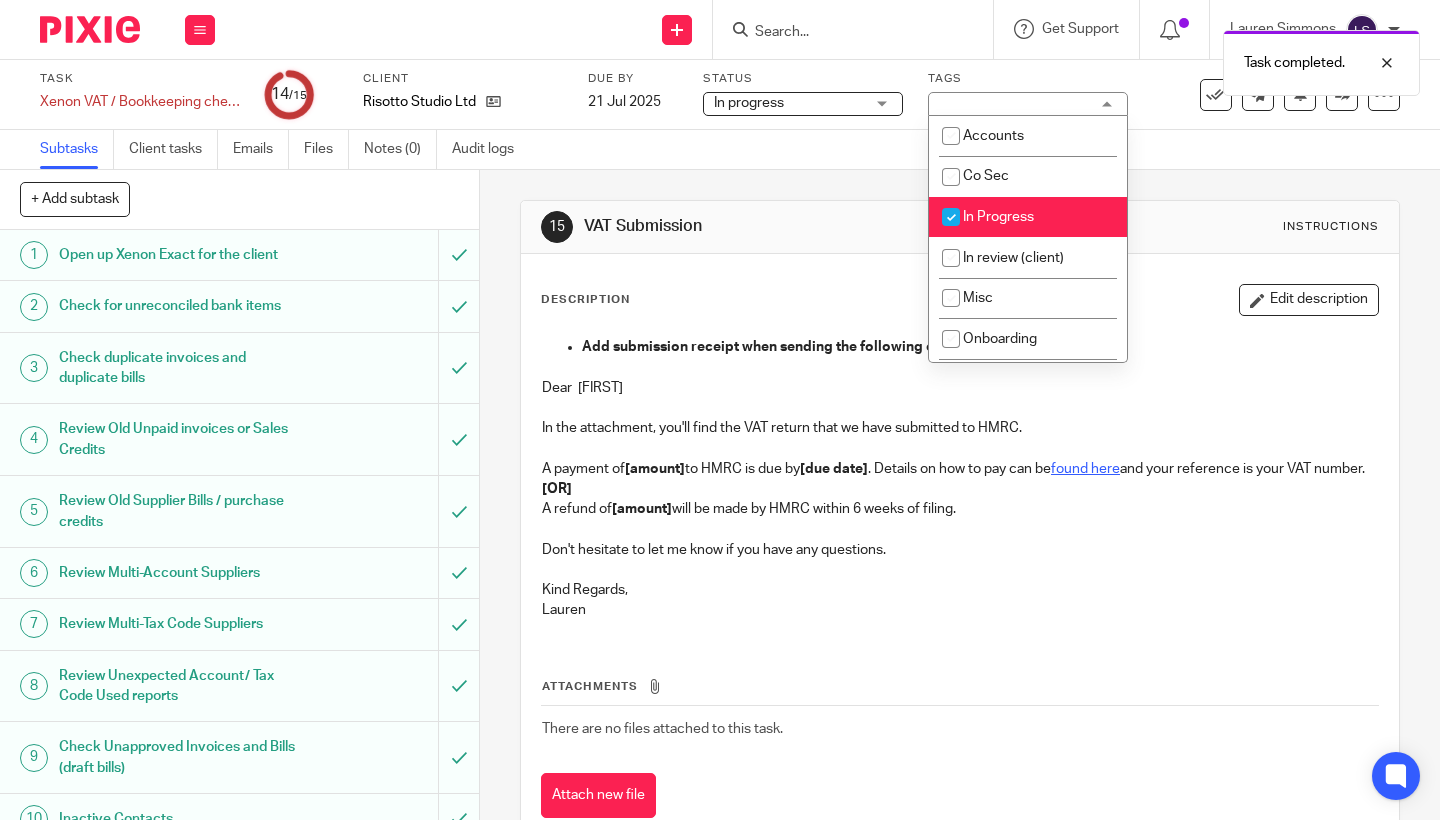 click on "In Progress" at bounding box center [998, 217] 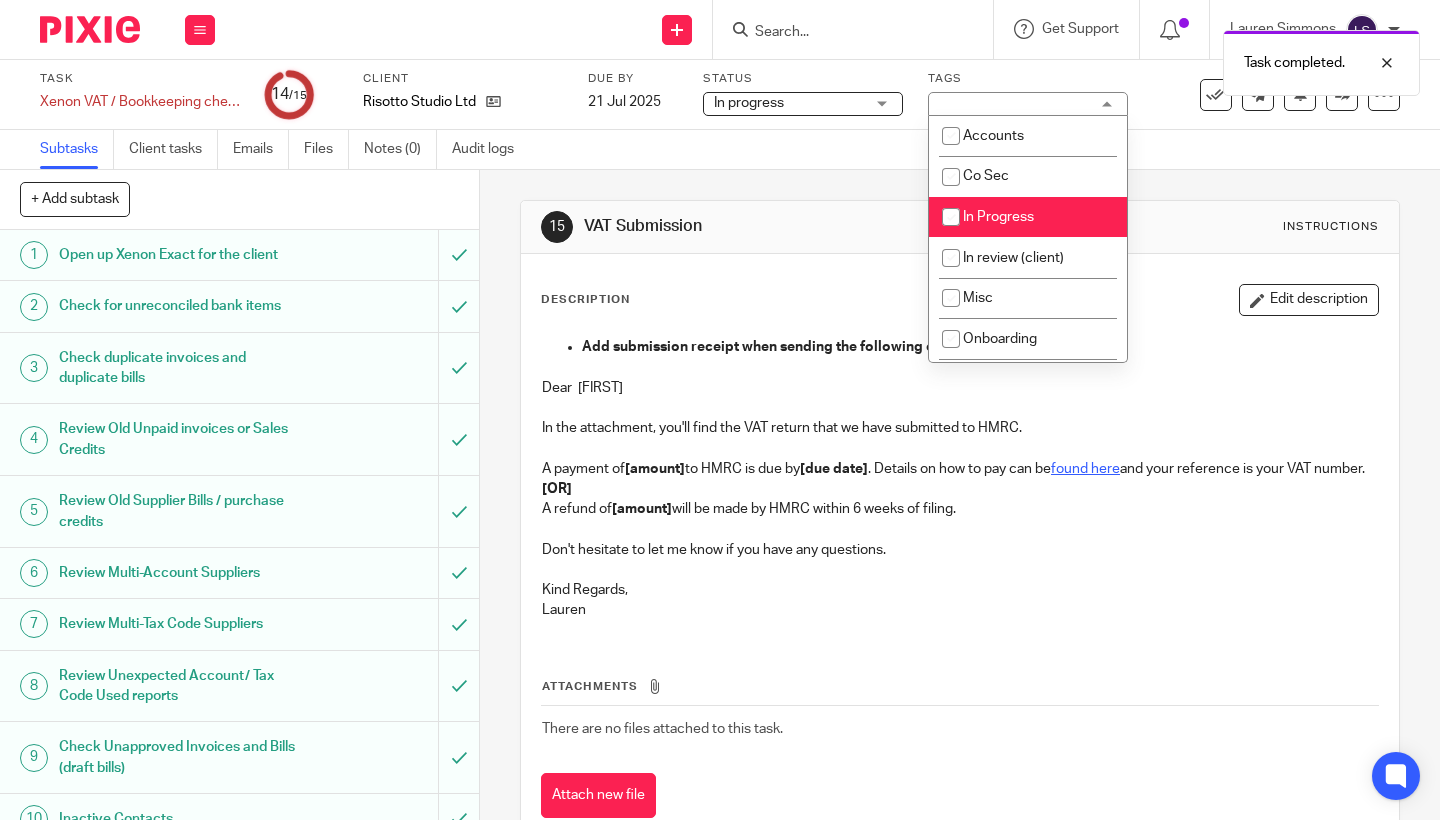click on "In Progress" at bounding box center [998, 217] 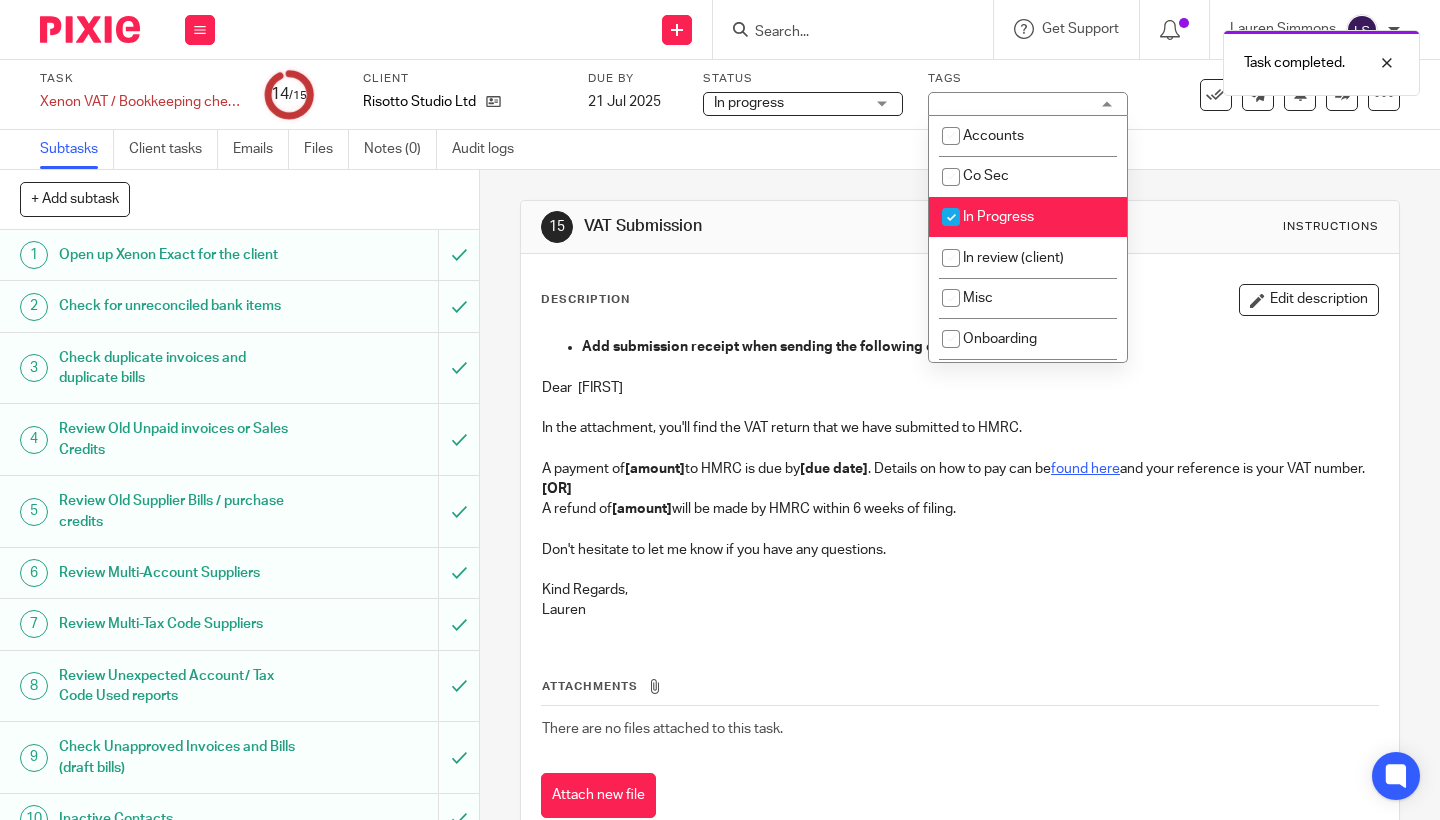 checkbox on "true" 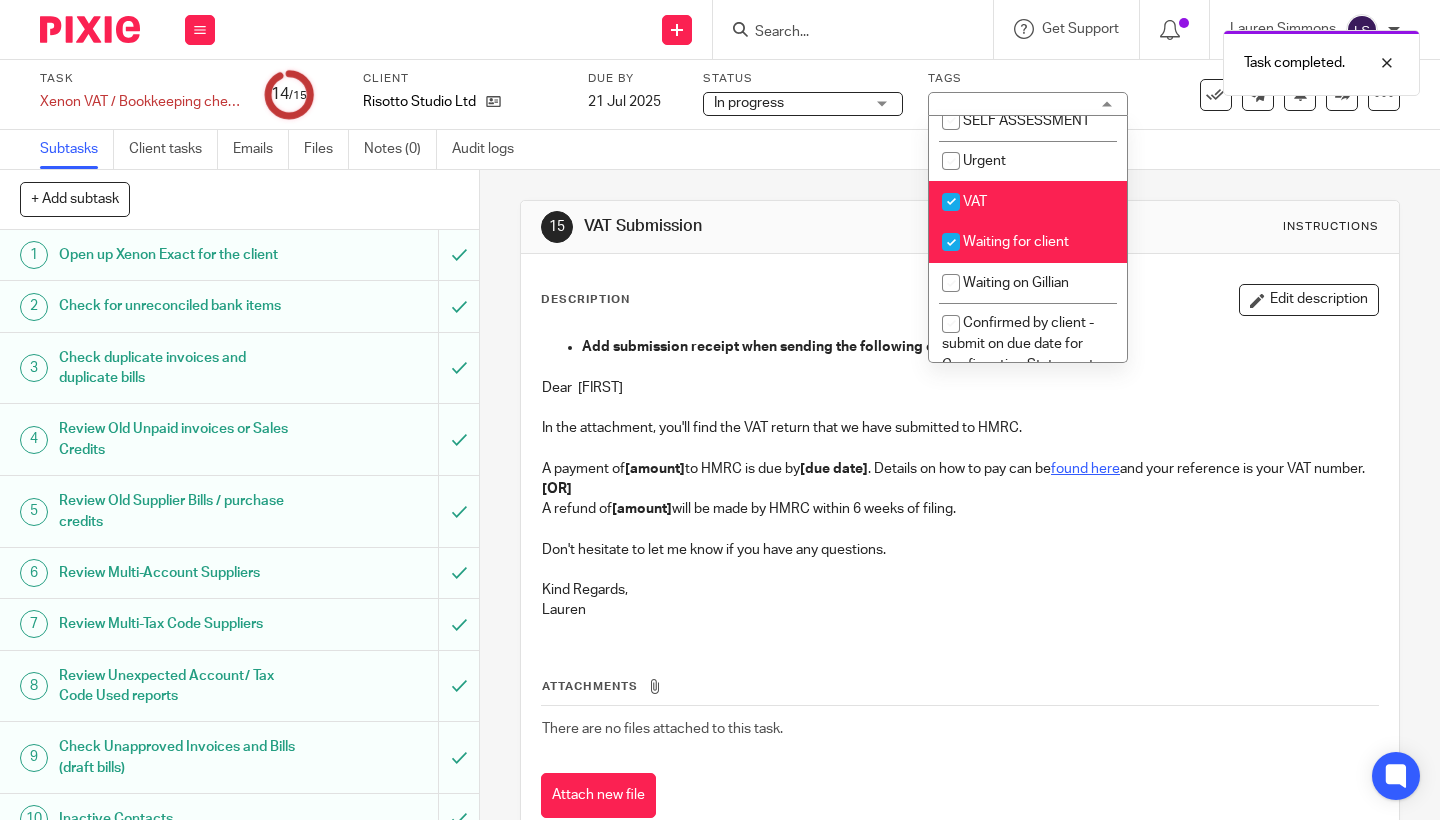 scroll, scrollTop: 427, scrollLeft: 0, axis: vertical 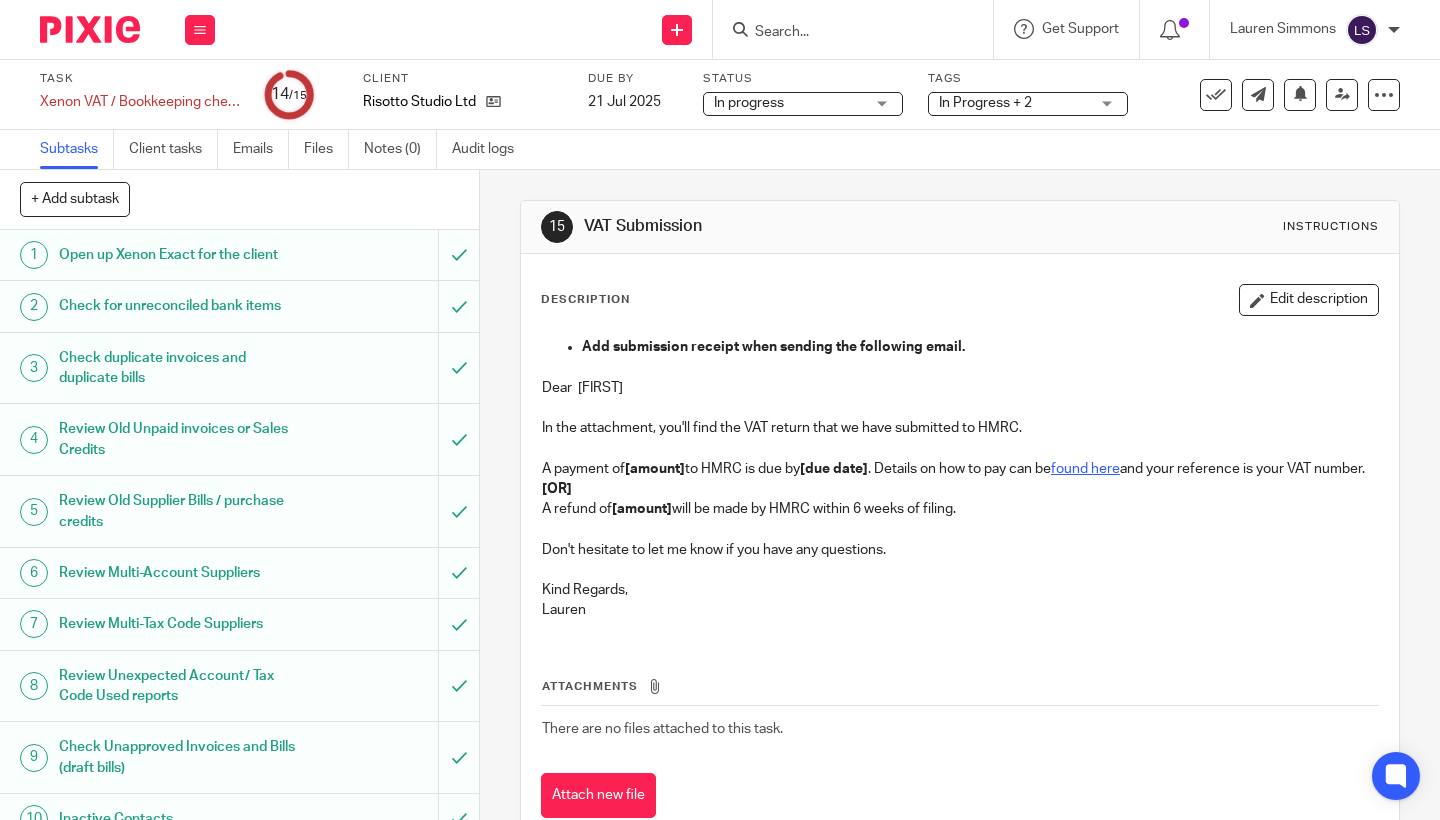 click on "Don't hesitate to let me know if you have any questions." at bounding box center (960, 550) 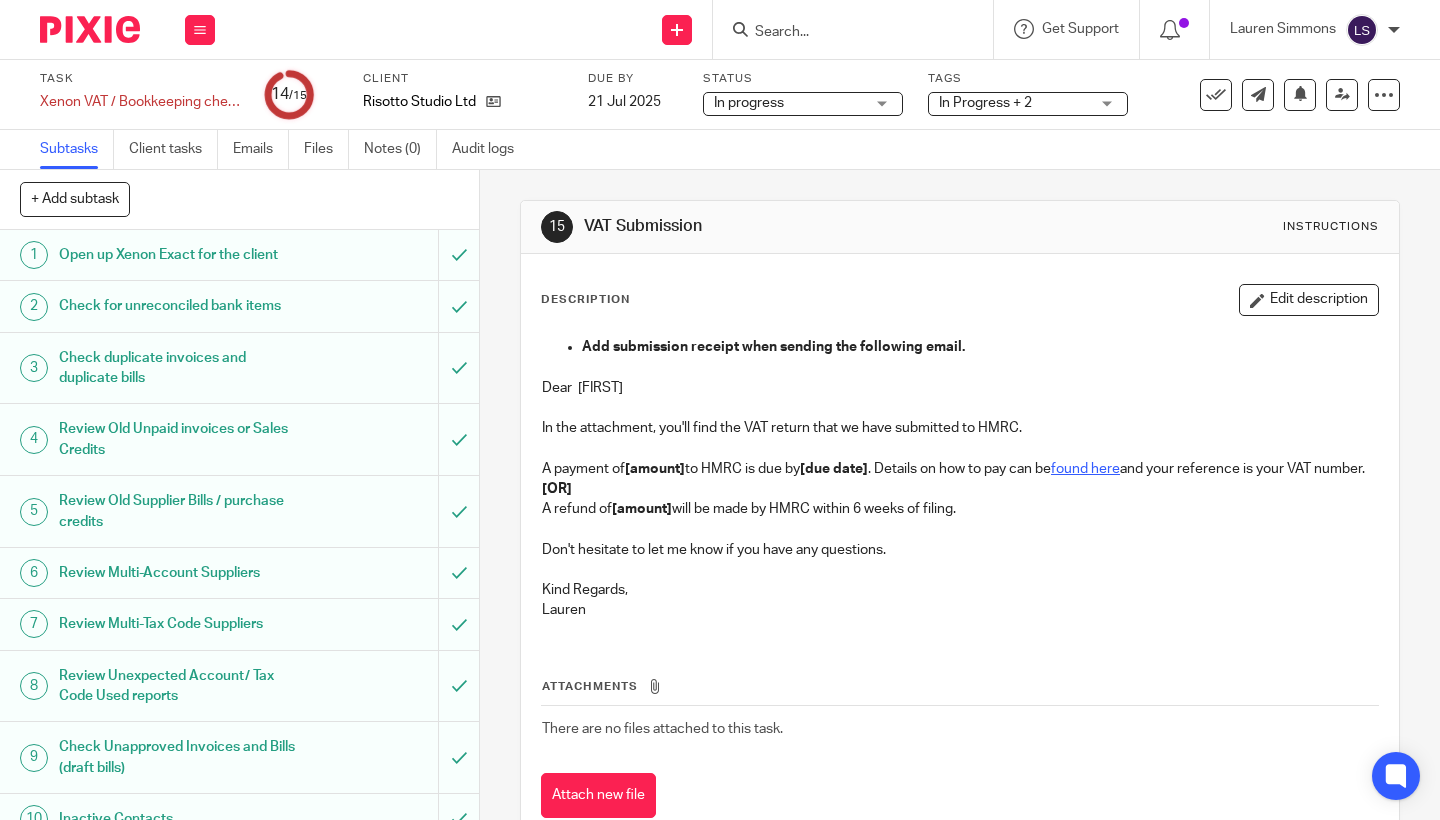 click at bounding box center [90, 29] 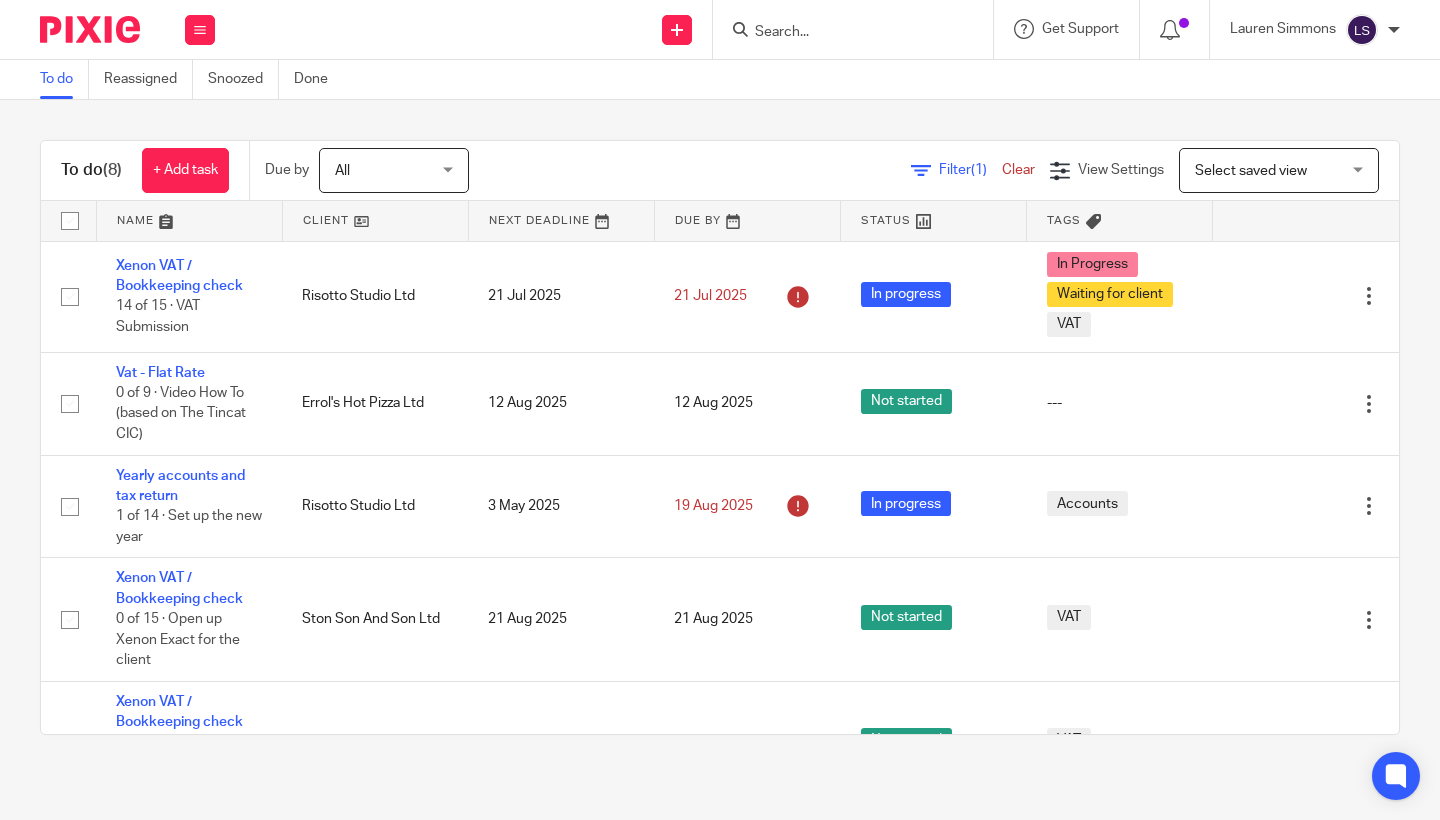 scroll, scrollTop: 0, scrollLeft: 0, axis: both 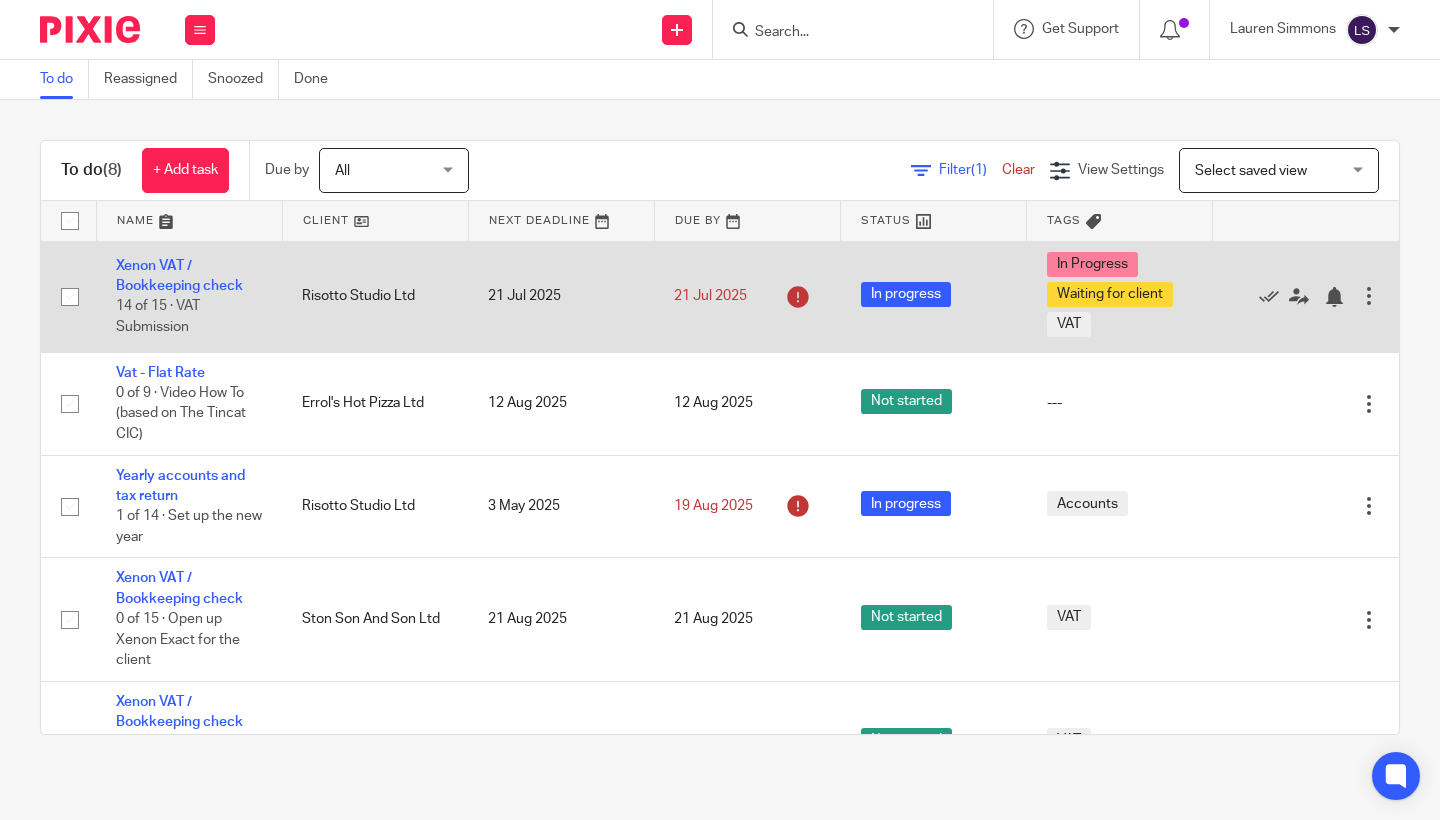 click on "Risotto Studio Ltd" at bounding box center (375, 296) 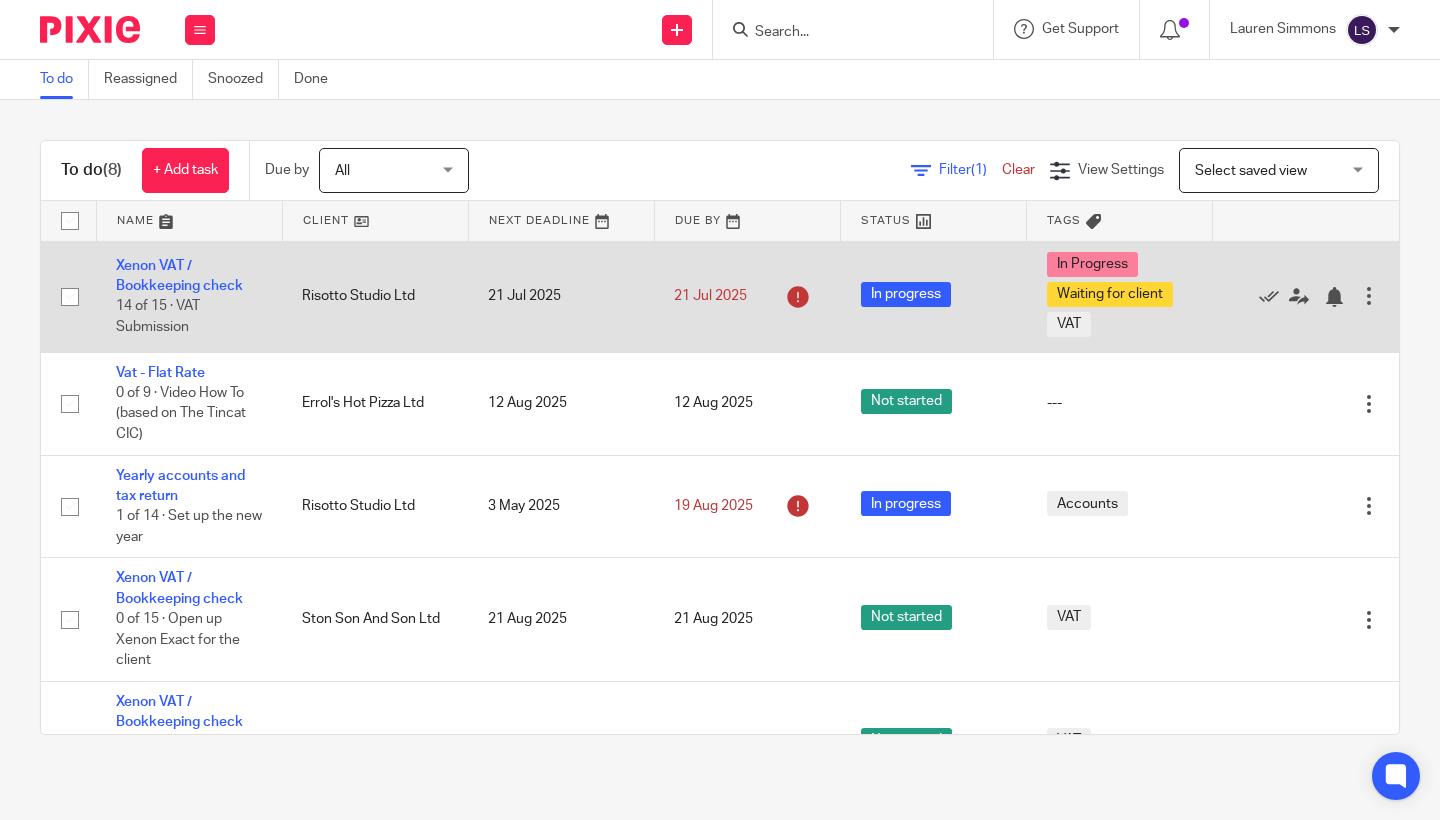 scroll, scrollTop: 0, scrollLeft: 0, axis: both 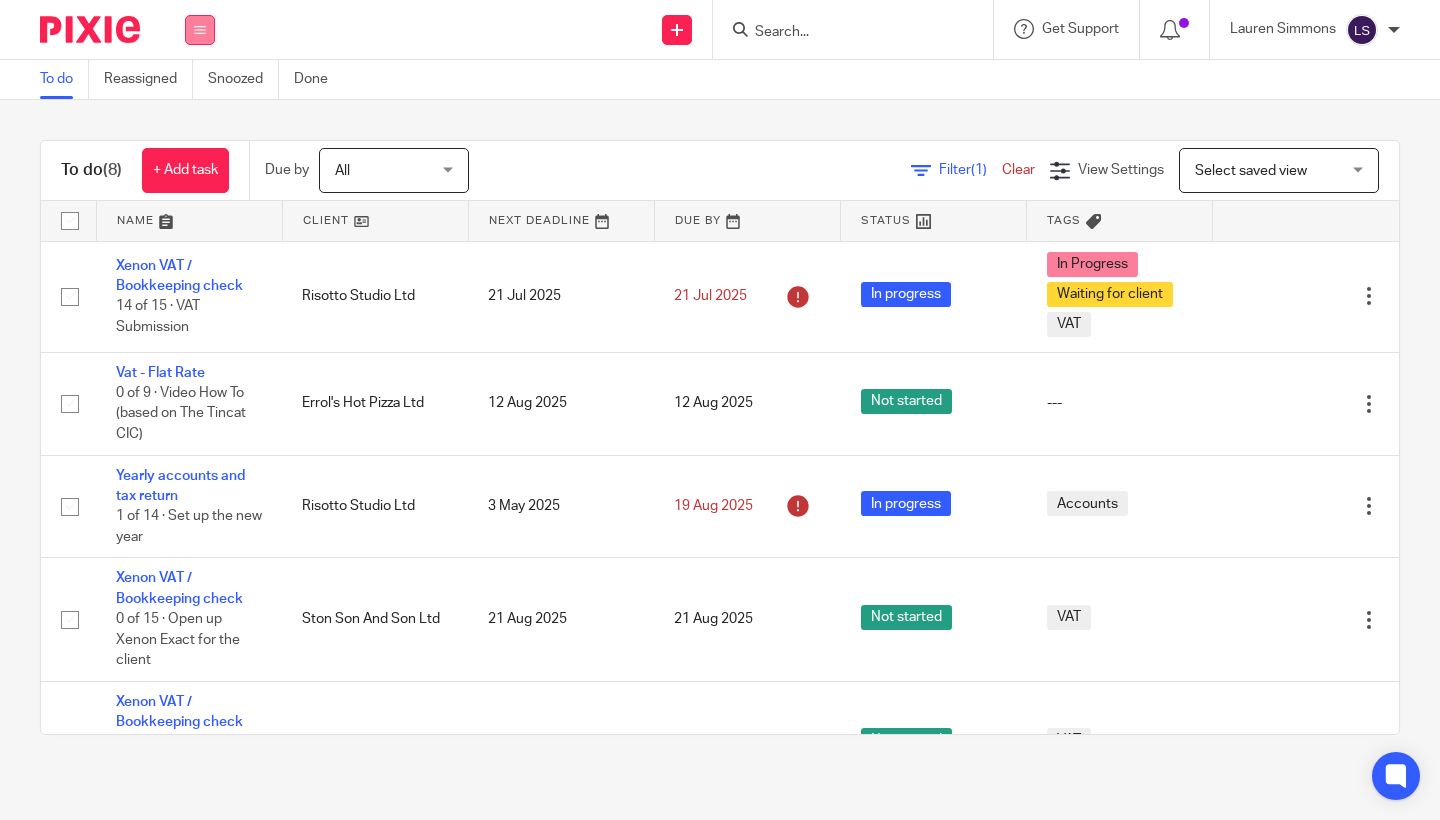 click at bounding box center (200, 30) 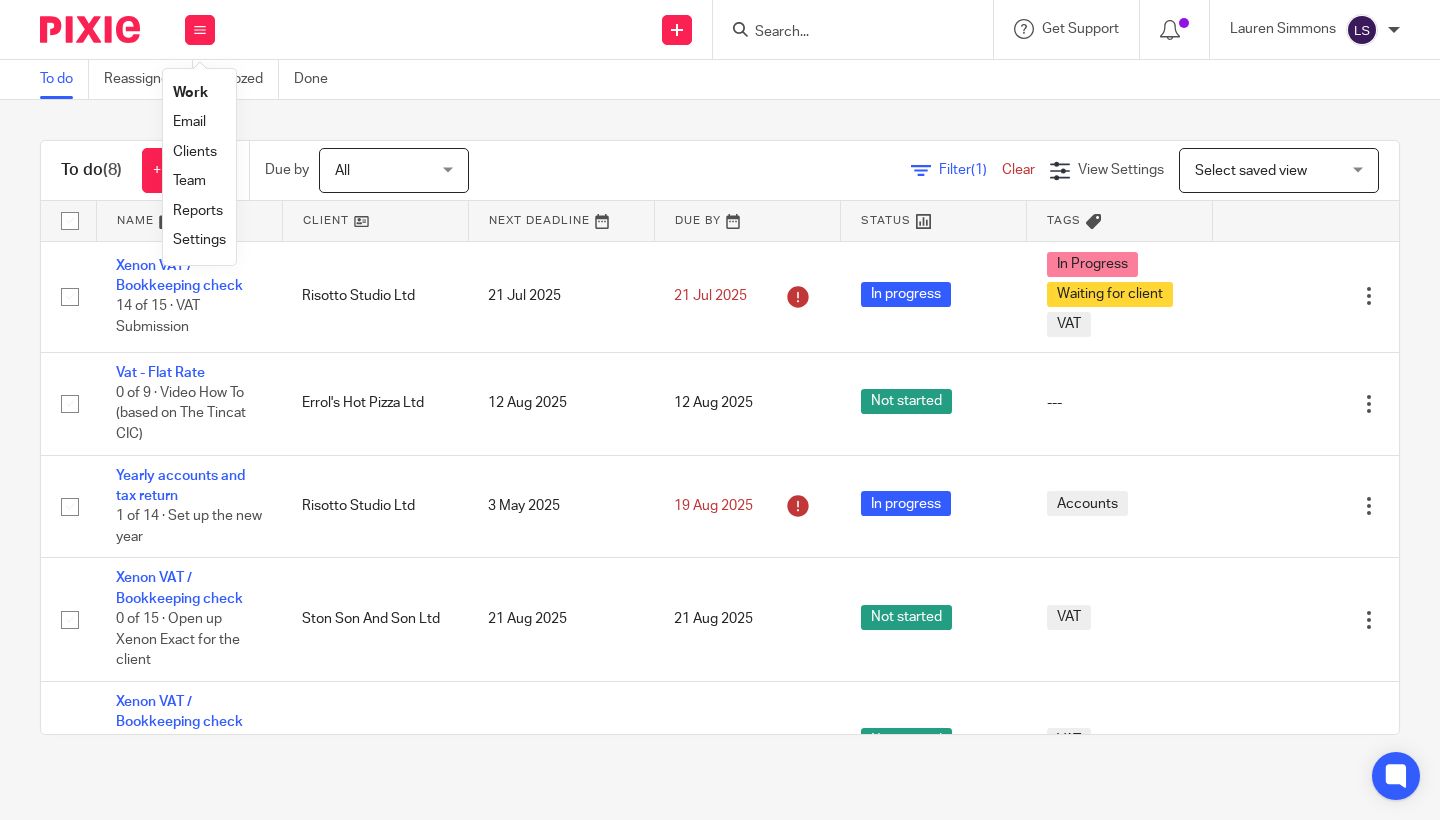 click on "Email" at bounding box center (189, 122) 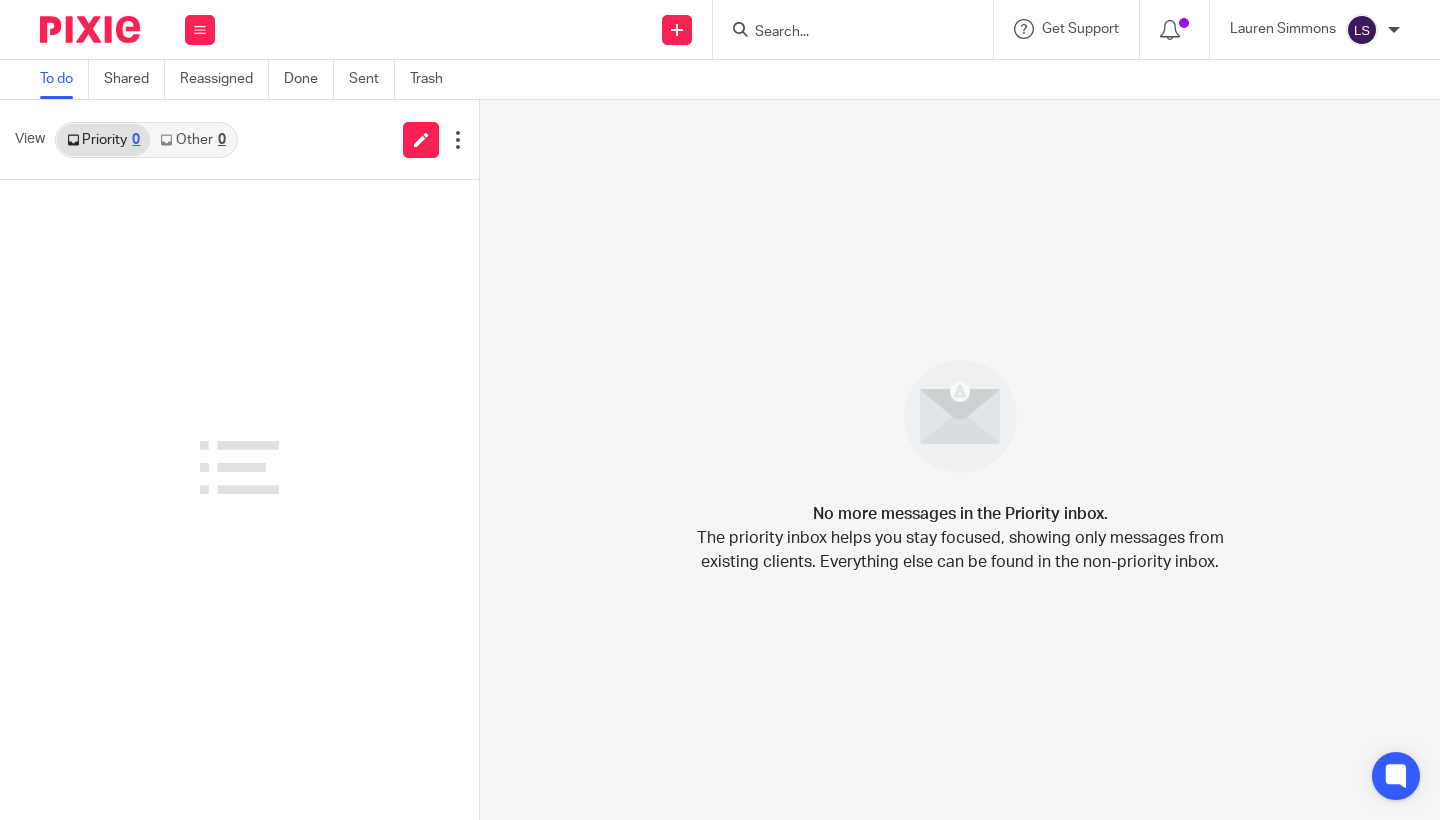 scroll, scrollTop: 0, scrollLeft: 0, axis: both 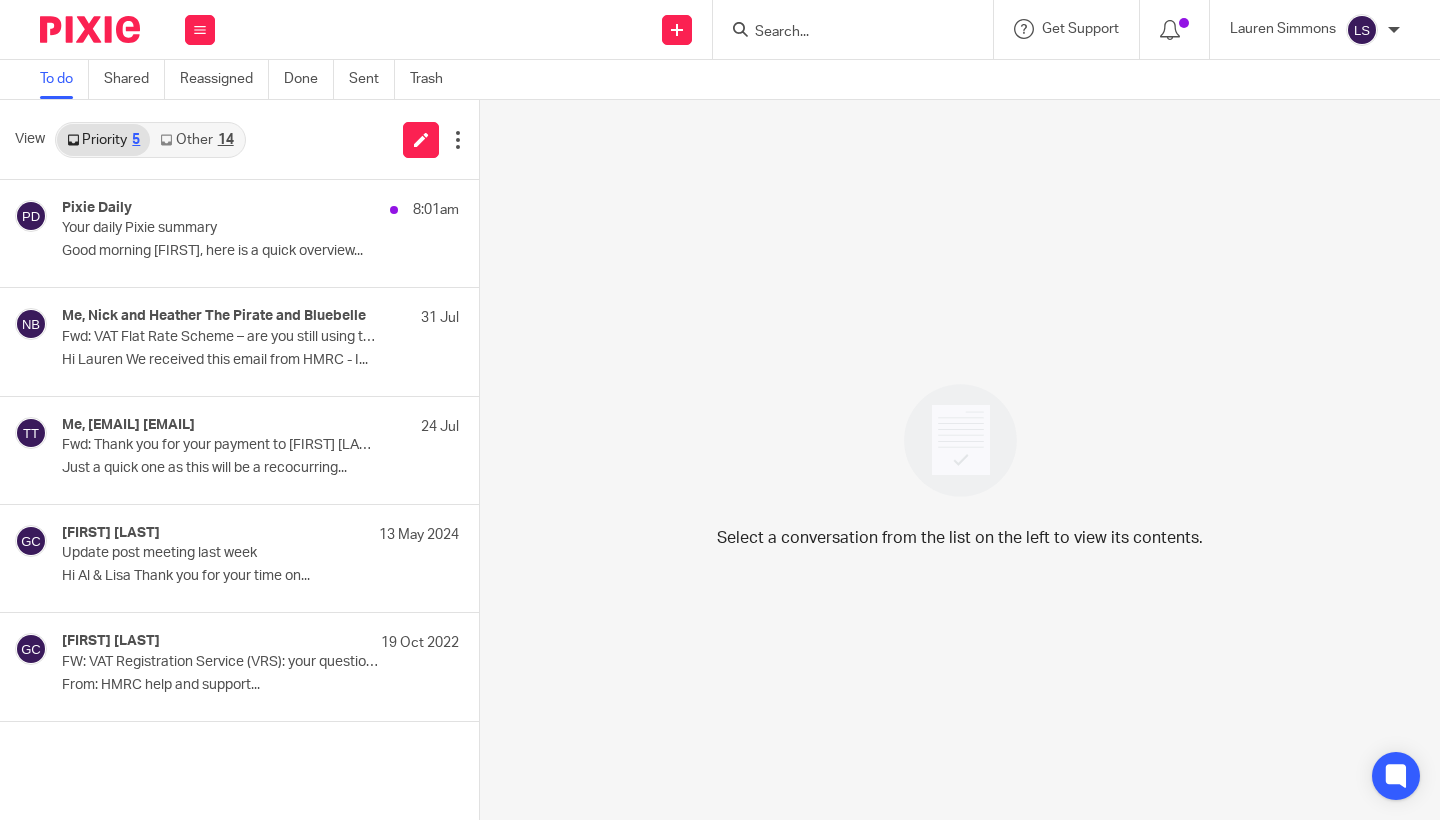 click on "Other
14" at bounding box center [196, 140] 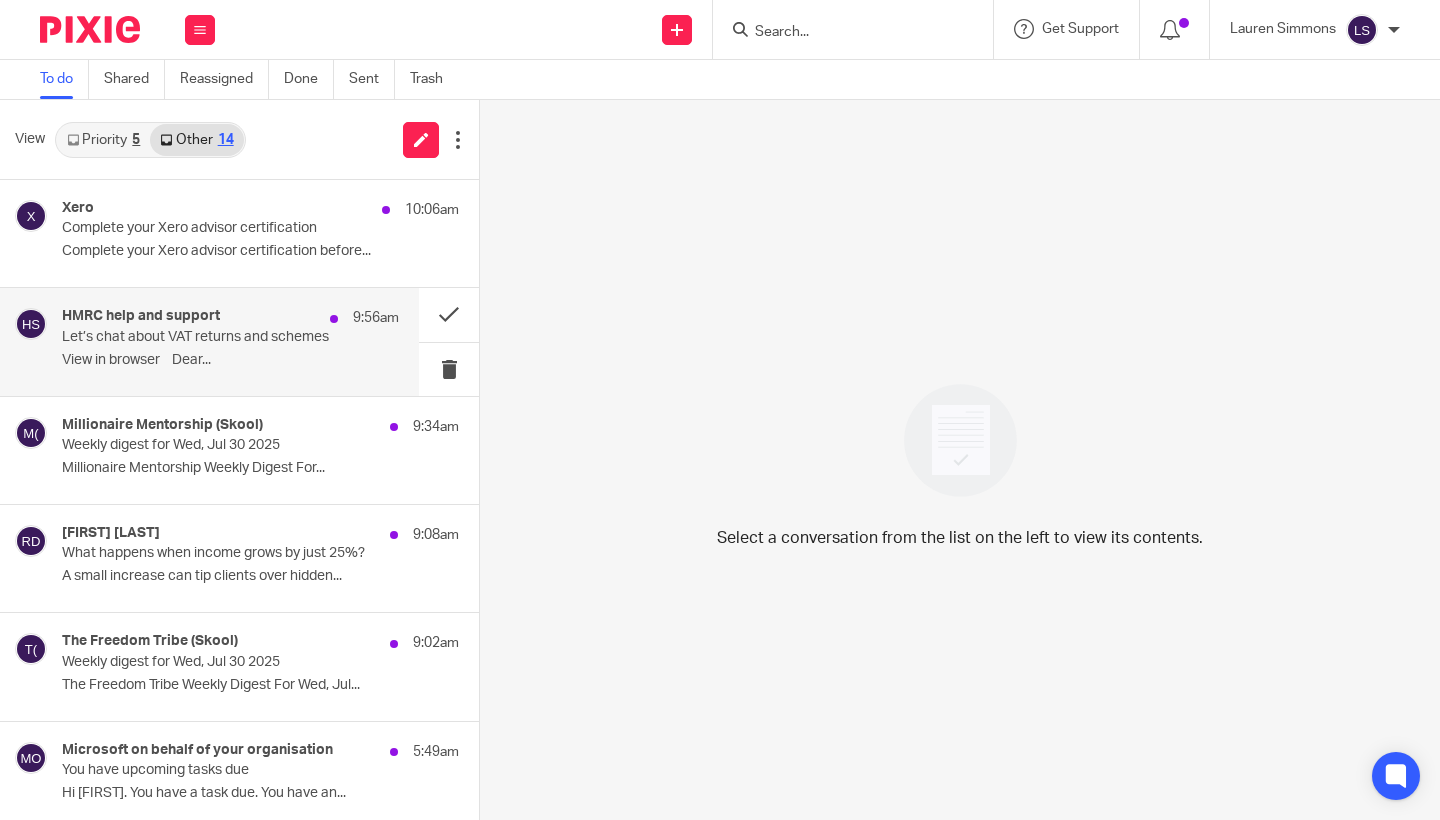 click on "HMRC help and support" at bounding box center (141, 316) 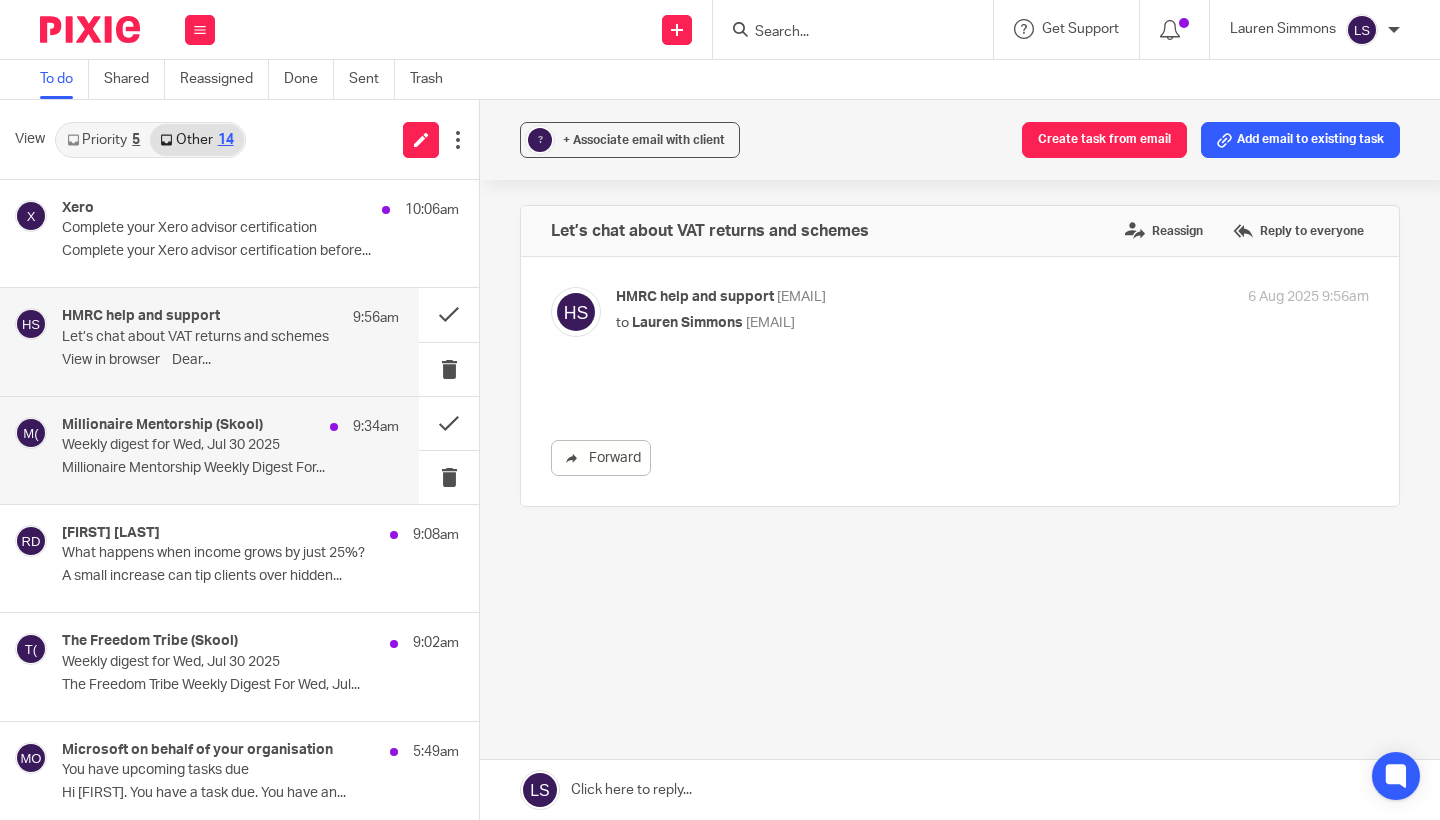 scroll, scrollTop: 0, scrollLeft: 0, axis: both 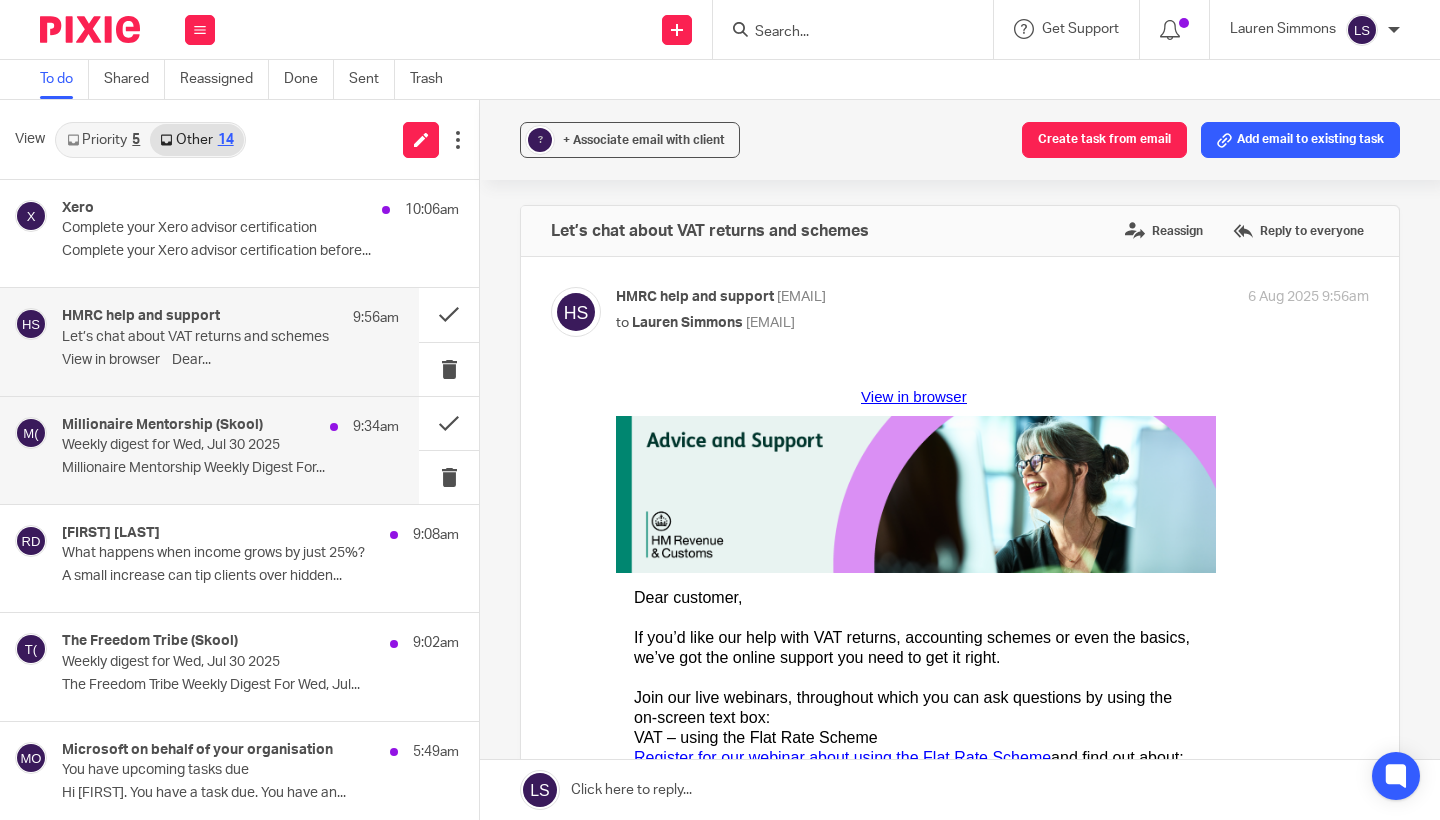 click on "Weekly digest for Wed, Jul 30 2025" at bounding box center (197, 445) 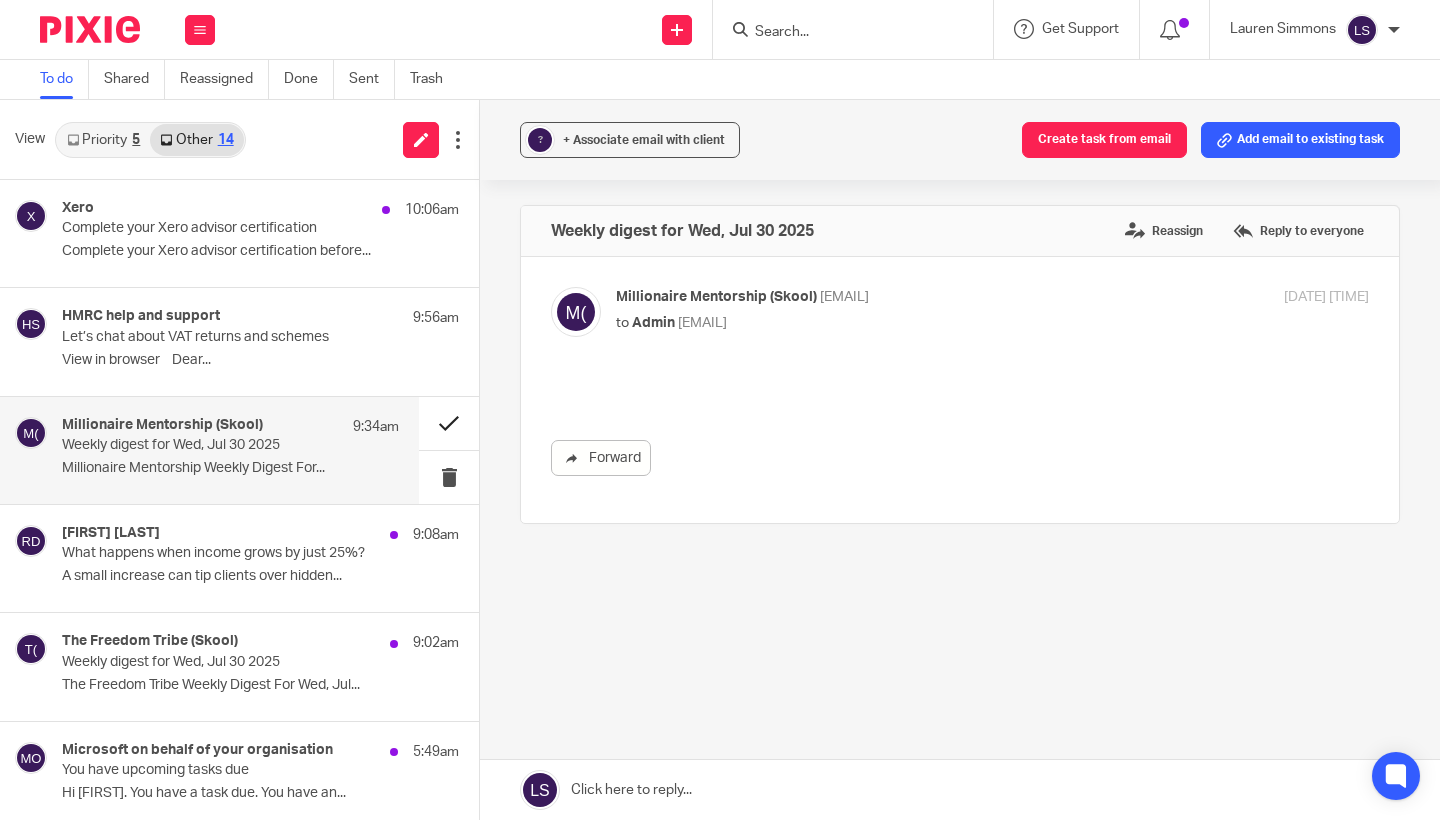 scroll, scrollTop: 0, scrollLeft: 0, axis: both 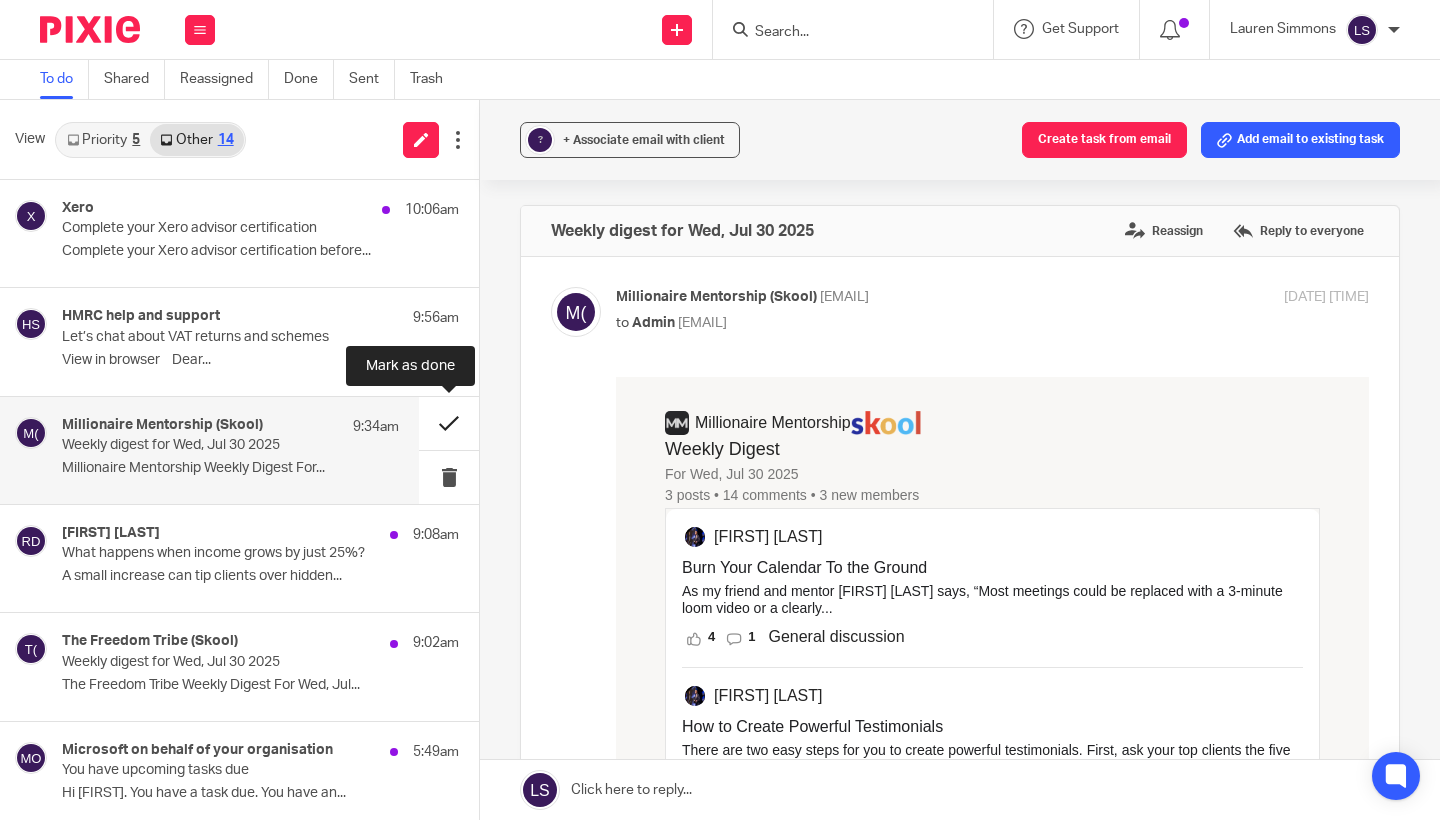 click at bounding box center [449, 423] 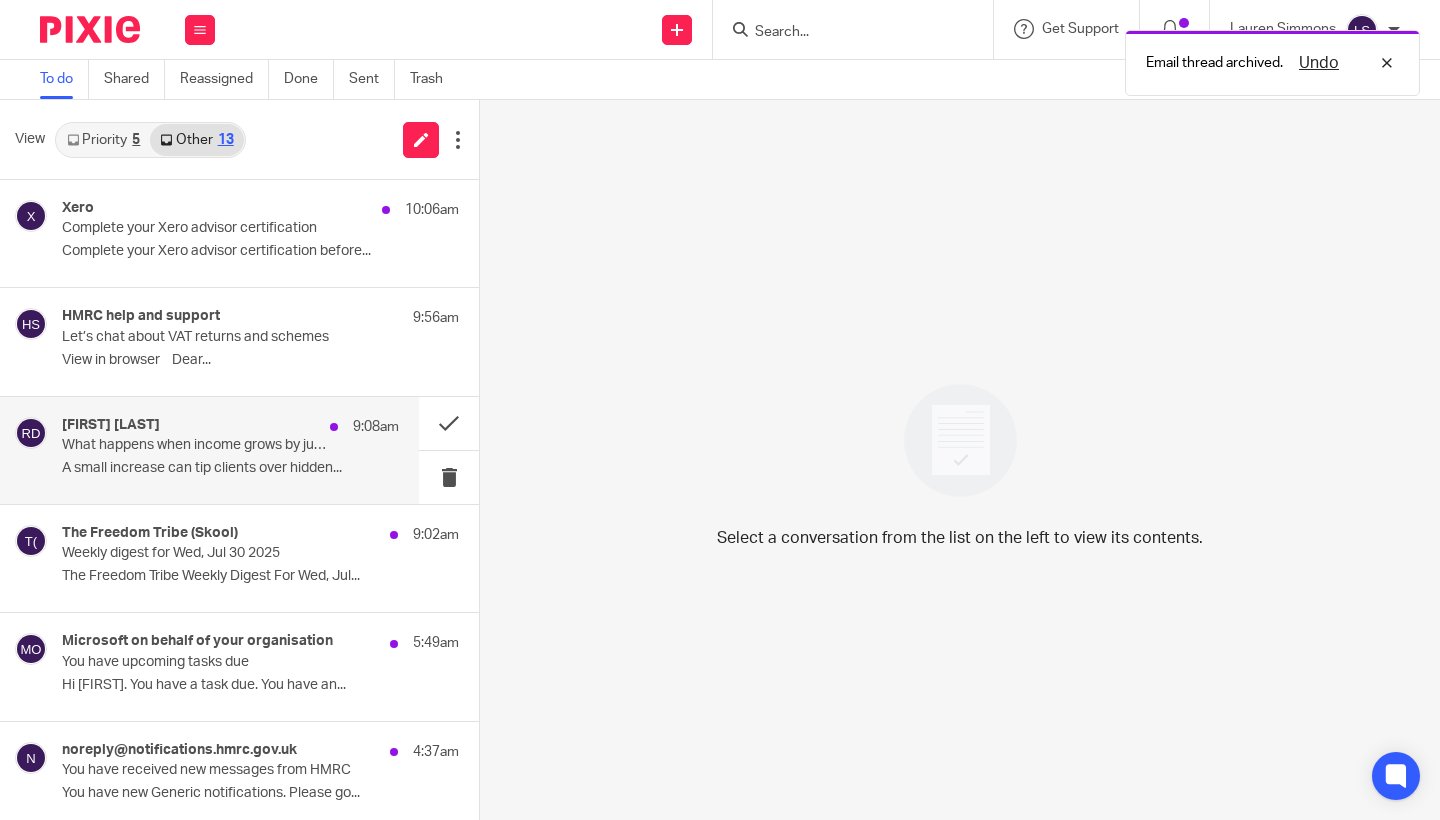 click on "What happens when income grows by just 25%?" at bounding box center [197, 445] 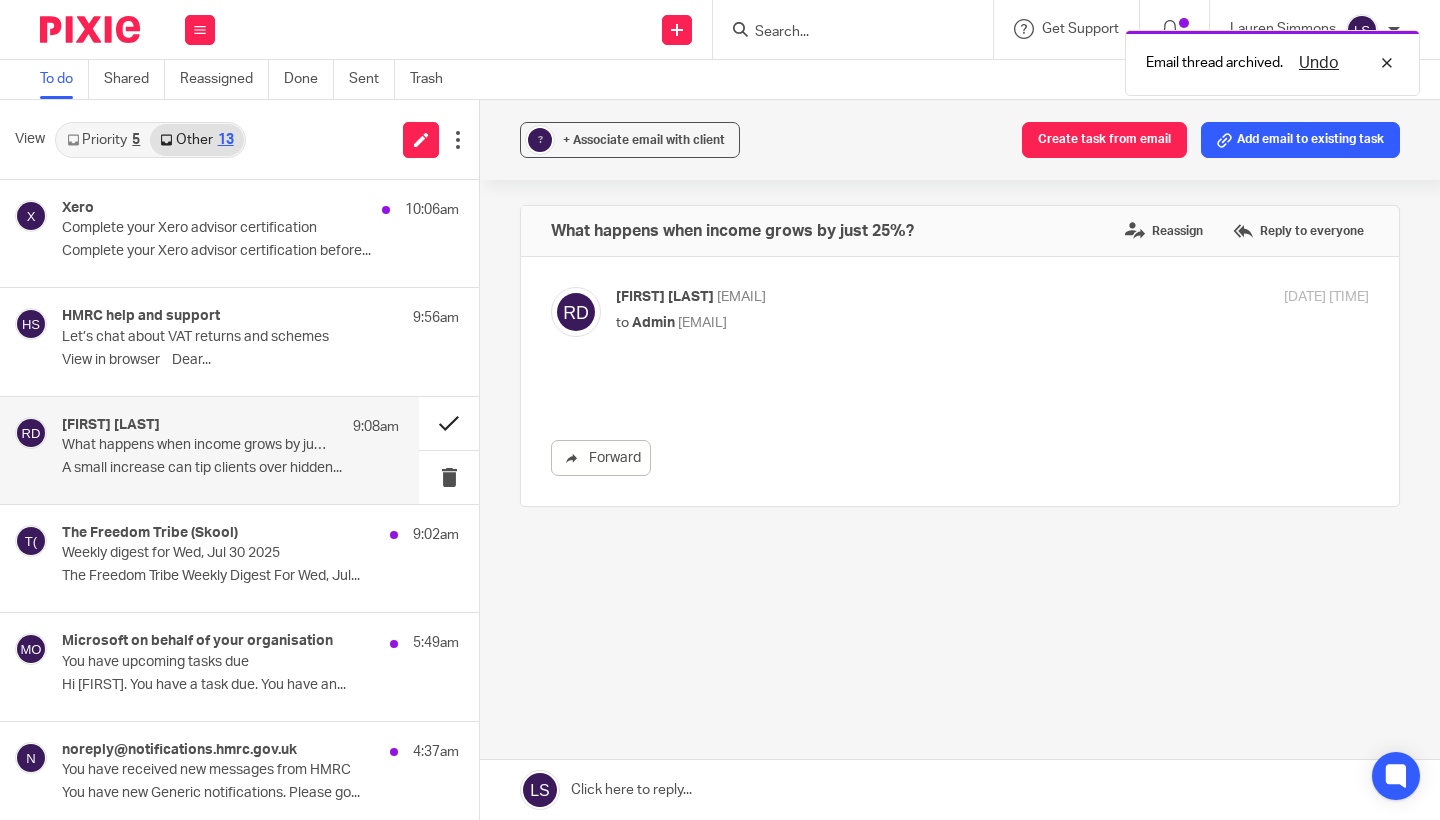 scroll, scrollTop: 0, scrollLeft: 0, axis: both 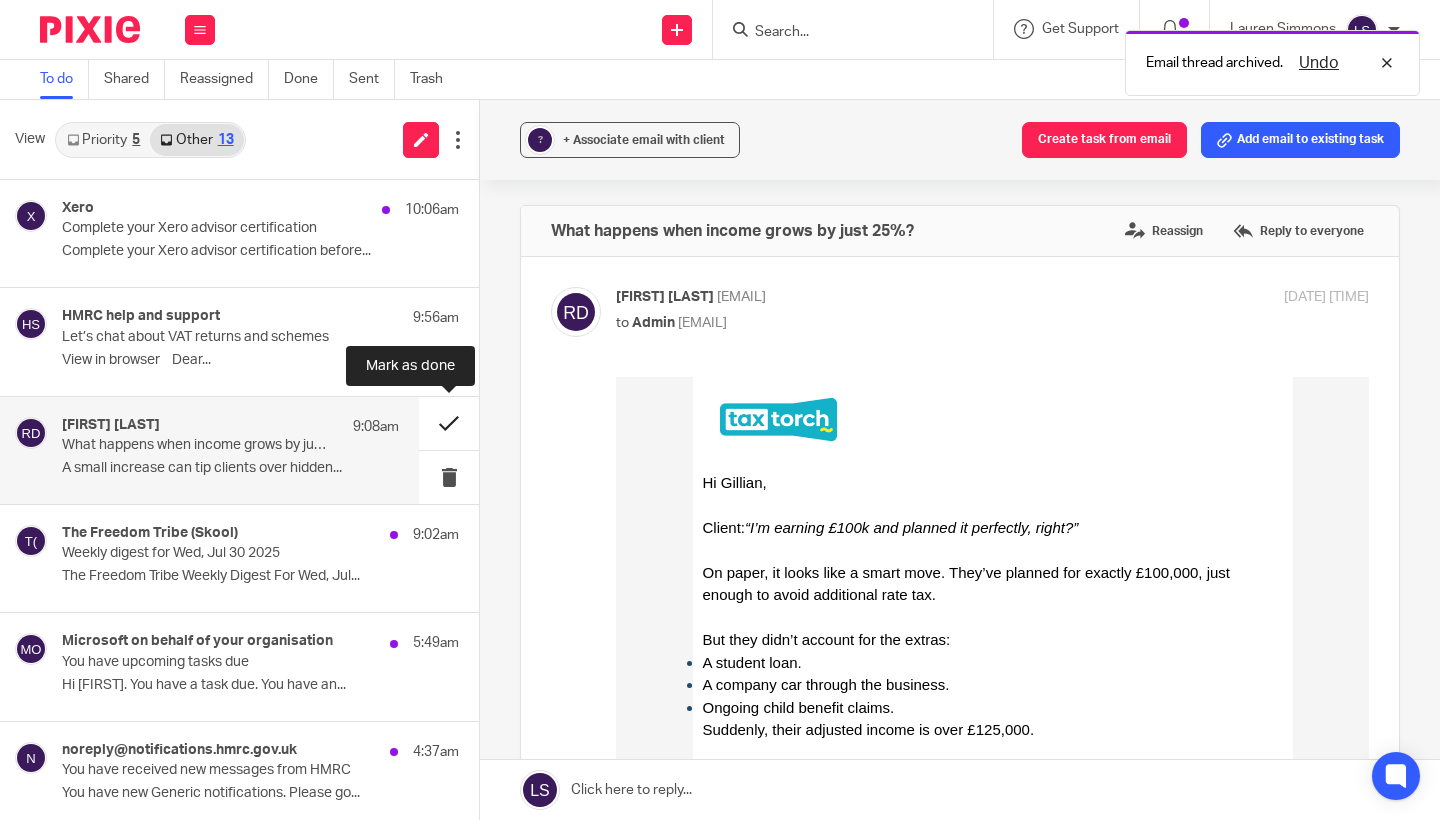 click at bounding box center [449, 423] 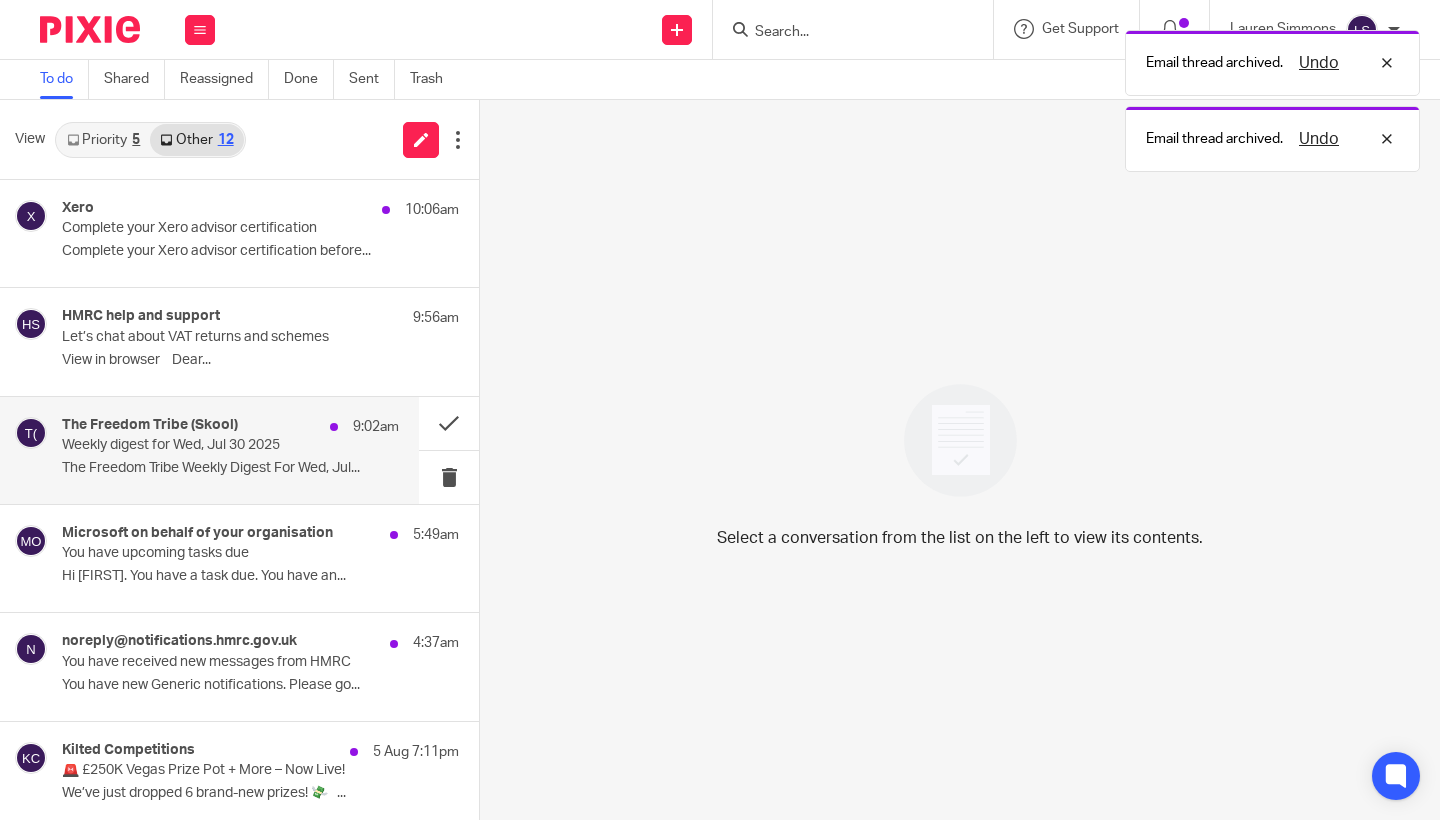 click on "Weekly digest for Wed, Jul 30 2025" at bounding box center (197, 445) 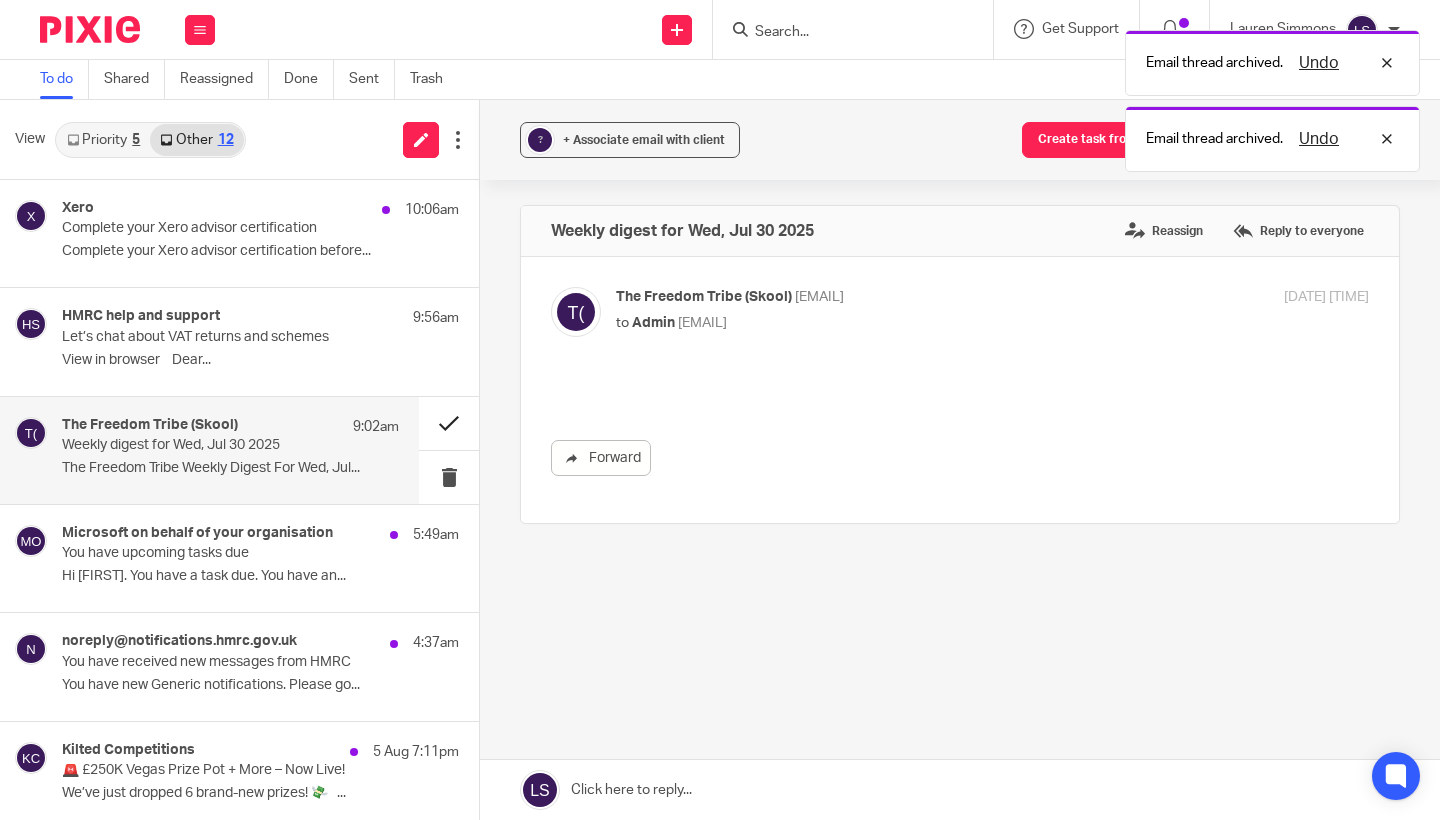 scroll, scrollTop: 0, scrollLeft: 0, axis: both 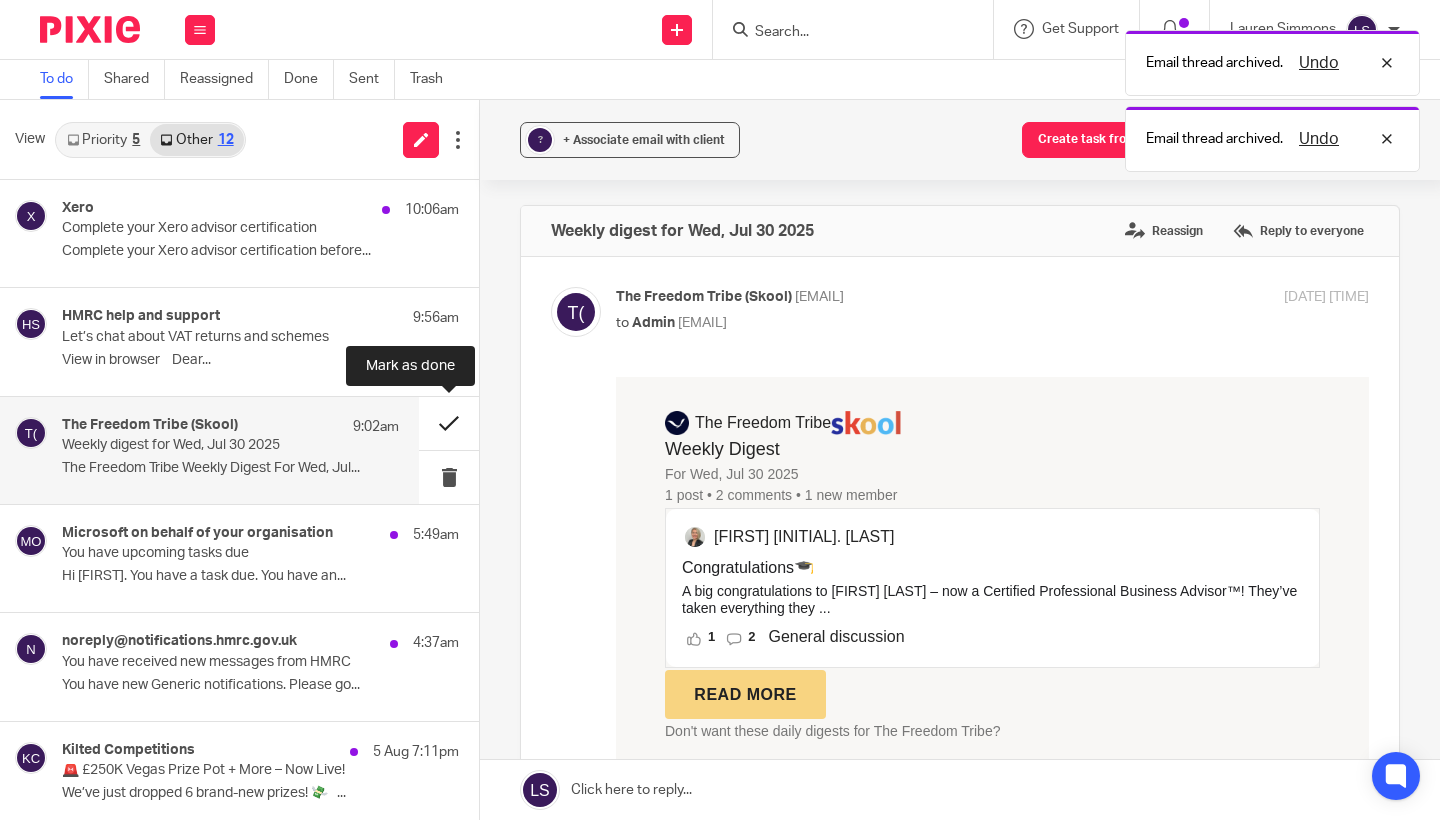 click at bounding box center [449, 423] 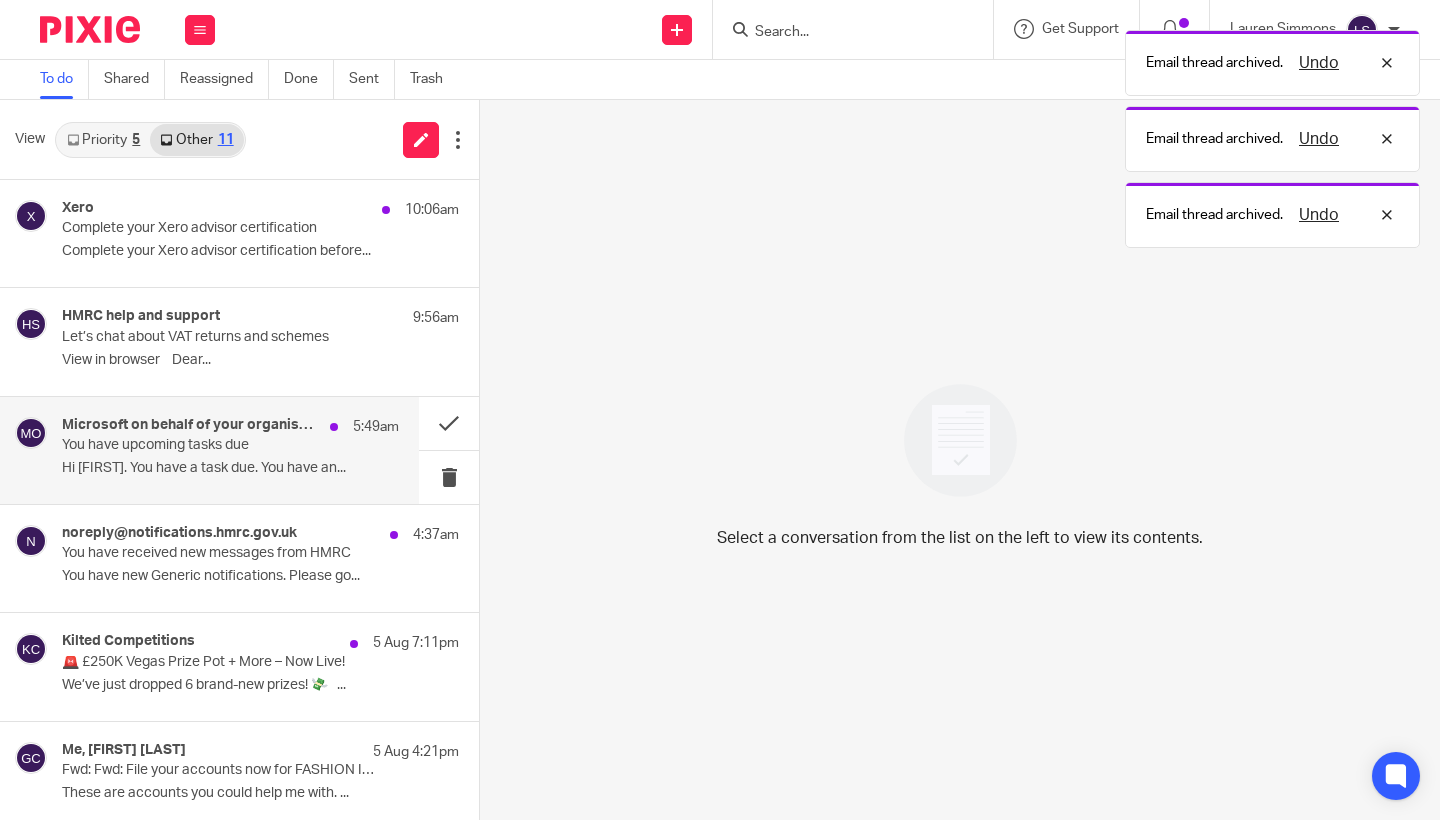 click on "You have upcoming tasks due" at bounding box center [197, 445] 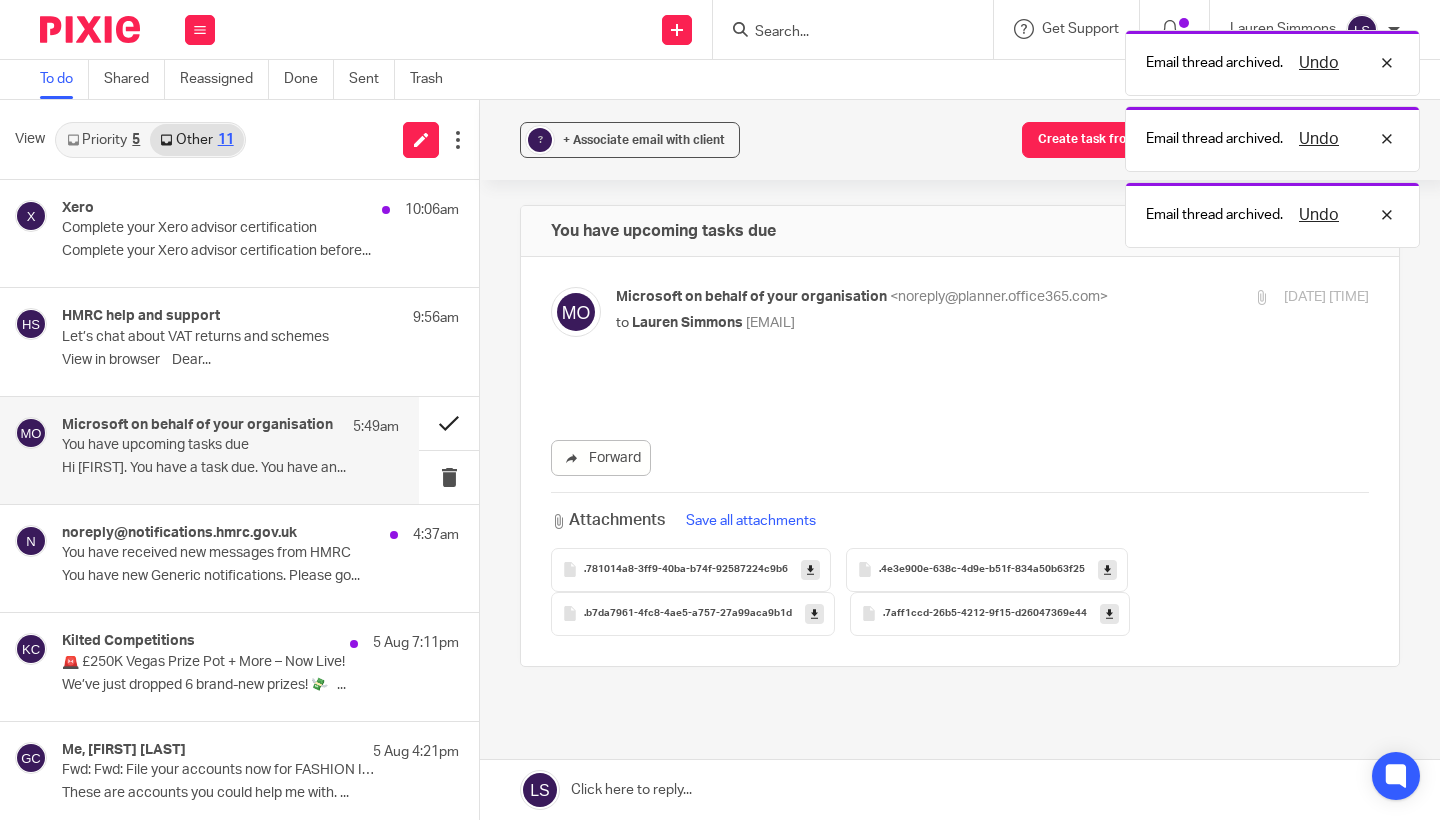 scroll, scrollTop: 0, scrollLeft: 0, axis: both 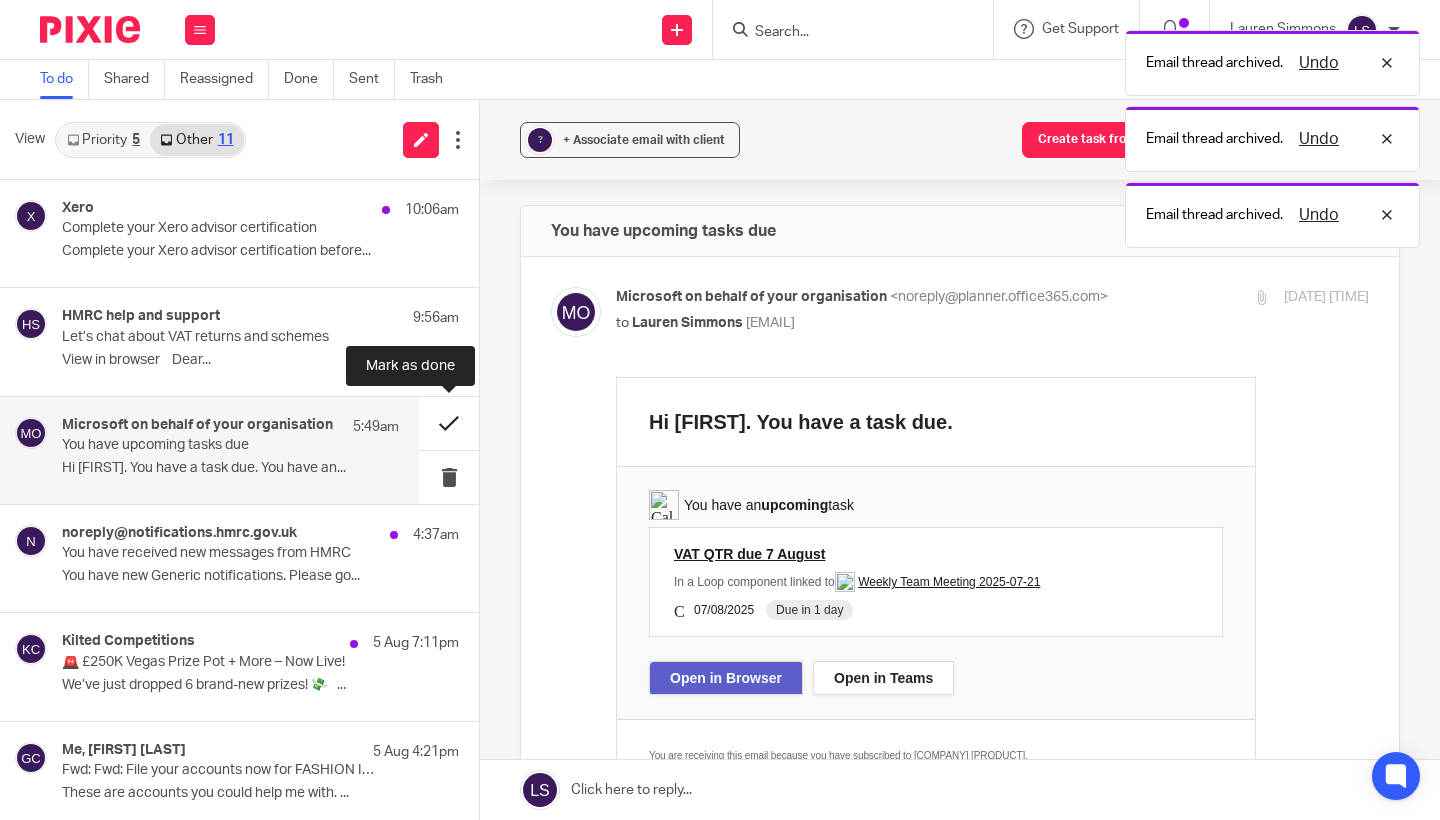 click at bounding box center (449, 423) 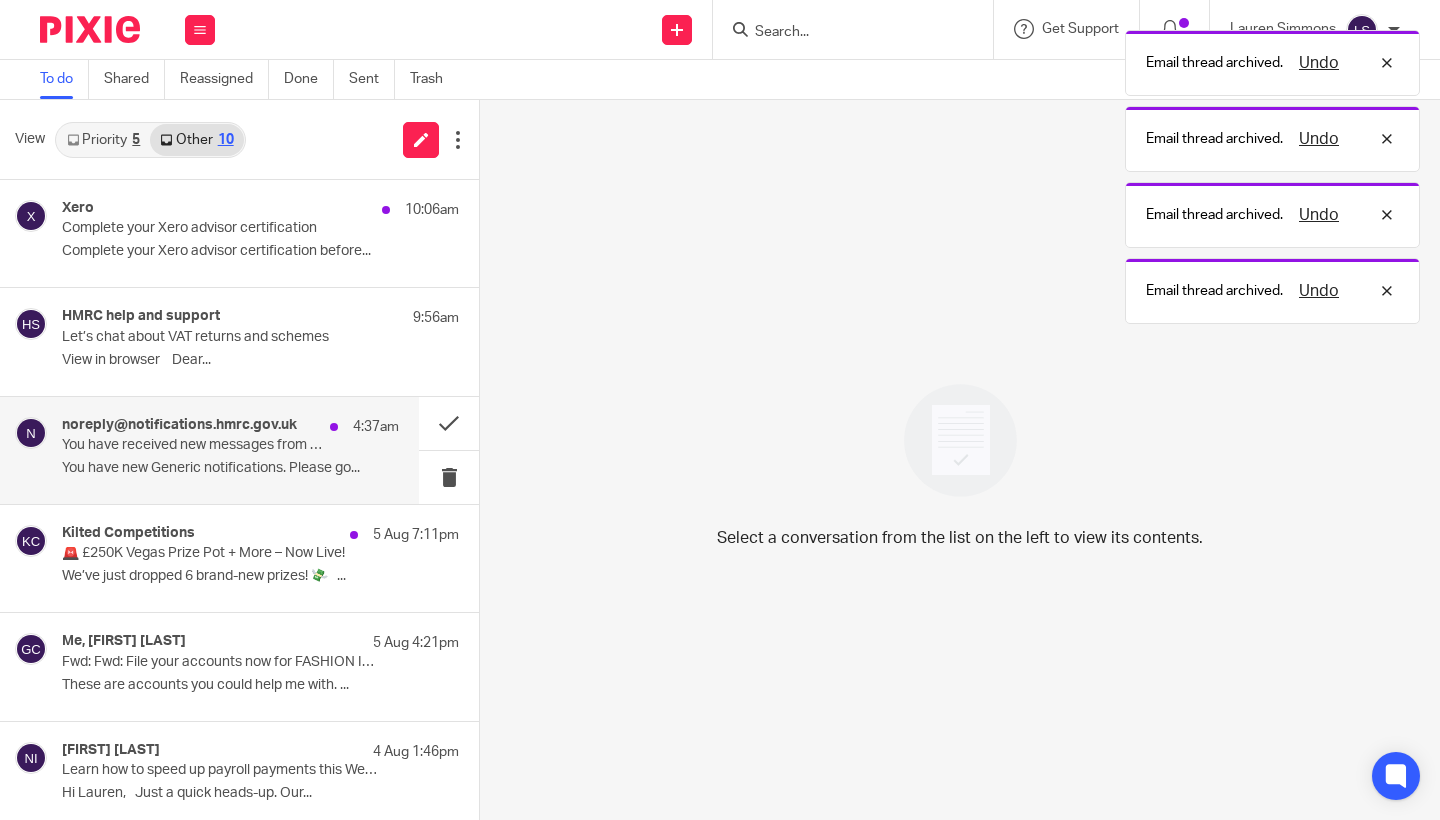 click on "You have received new messages from HMRC" at bounding box center [197, 445] 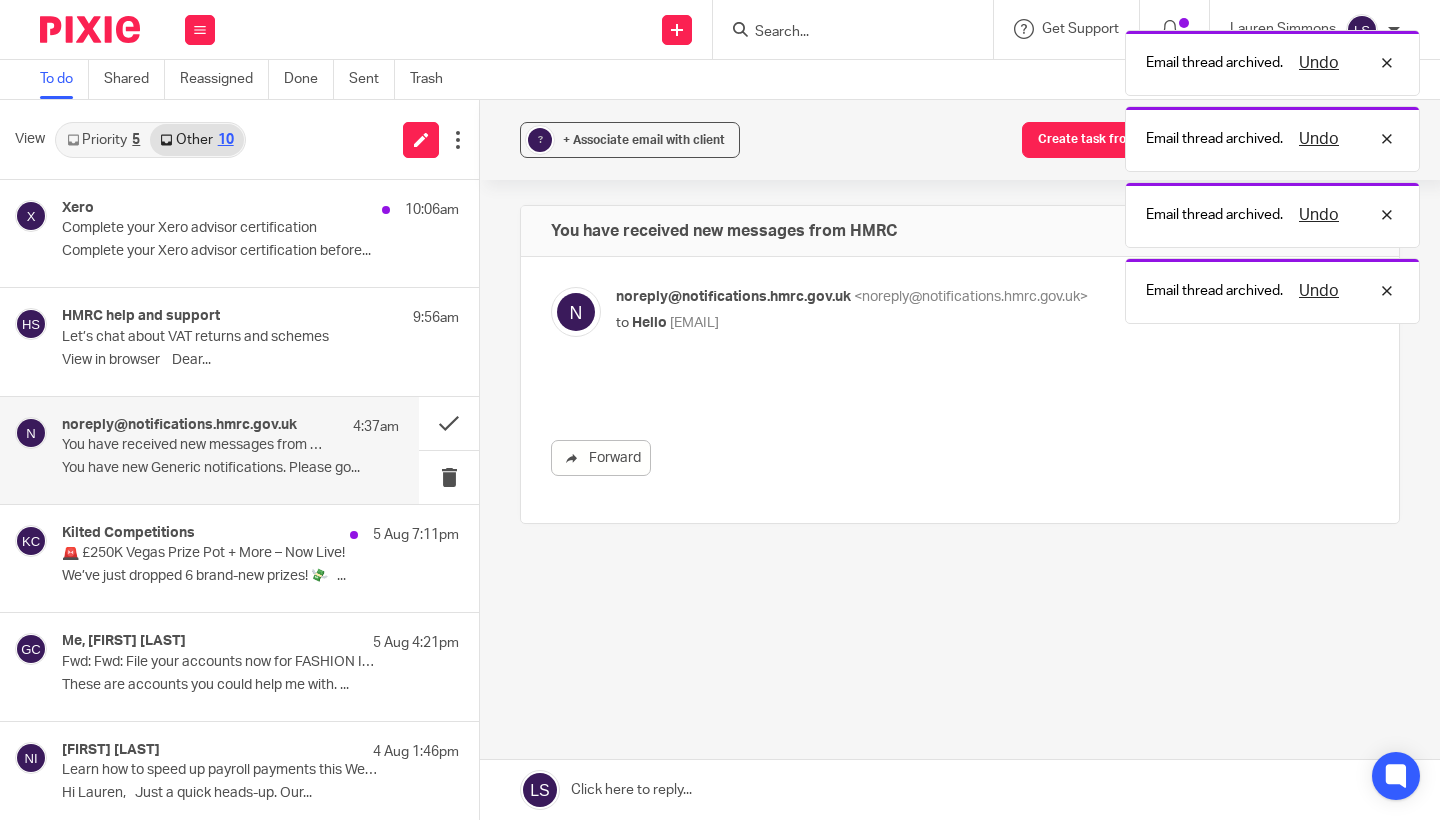 scroll, scrollTop: 0, scrollLeft: 0, axis: both 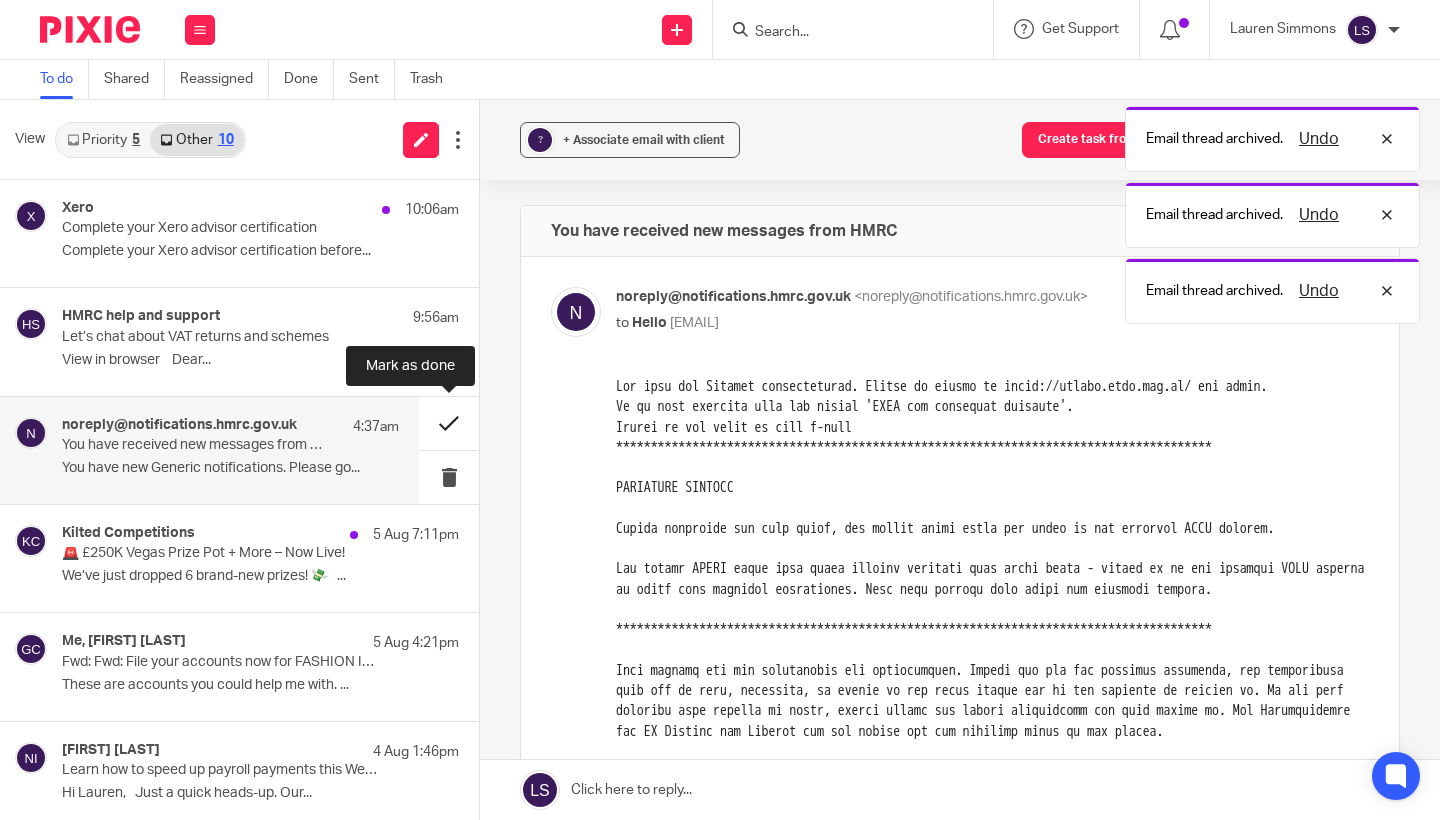 click at bounding box center (449, 423) 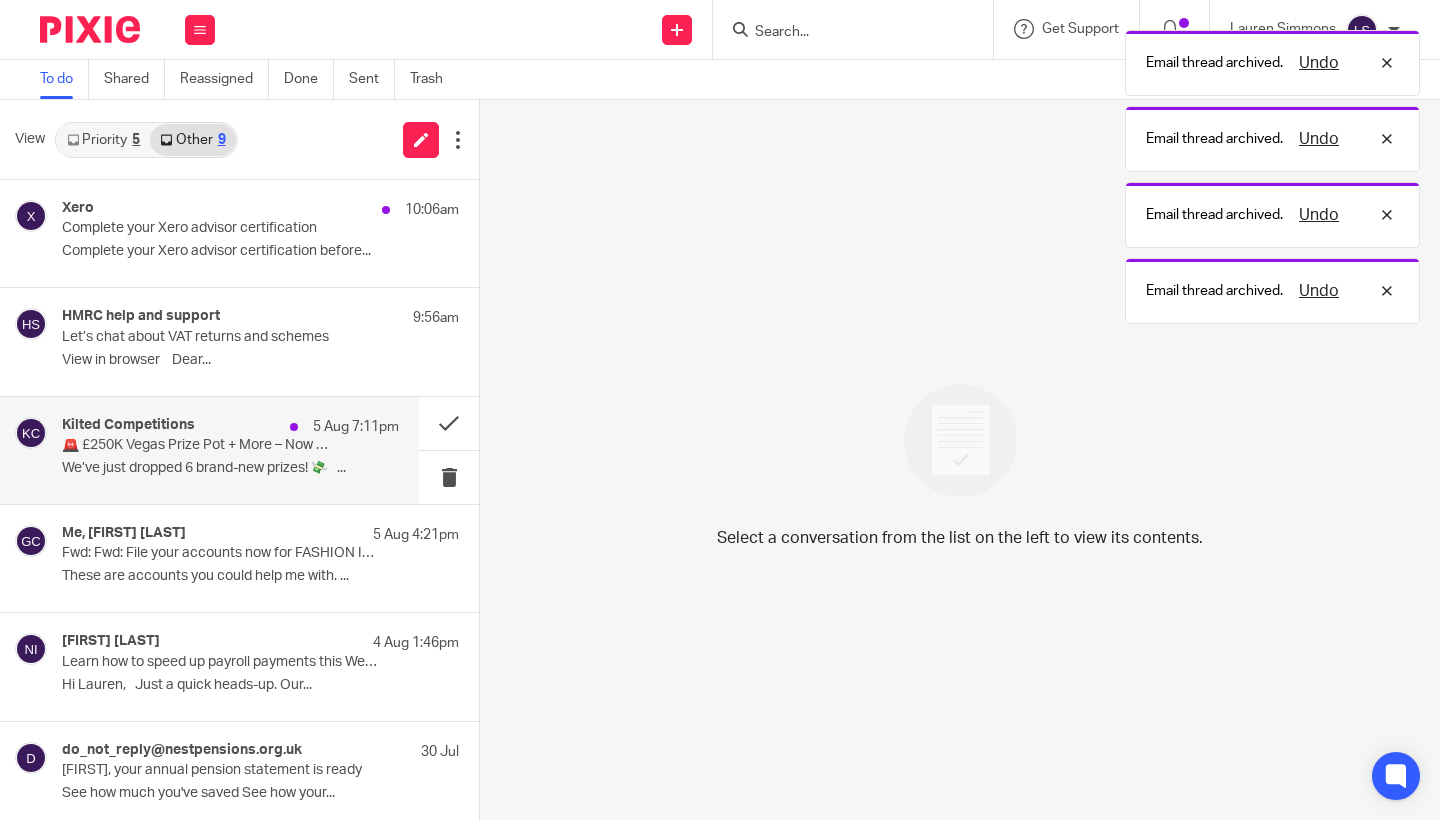 click on "Kilted Competitions
5 Aug 7:11pm   🚨 £250K Vegas Prize Pot + More – Now Live!   We’ve just dropped 6 brand-new prizes! 💸 ͏ ͏ ͏..." at bounding box center [230, 450] 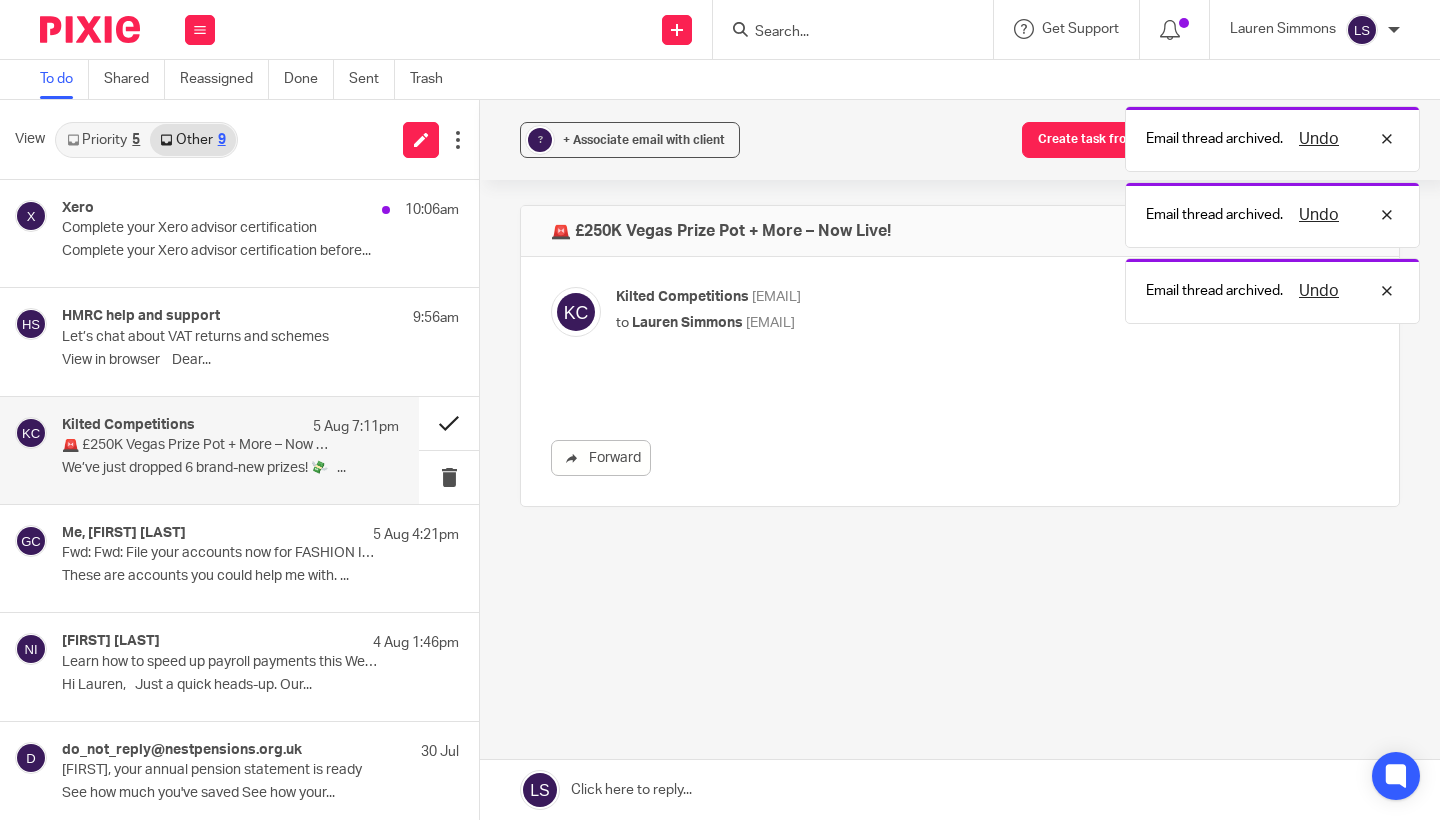 scroll, scrollTop: 0, scrollLeft: 0, axis: both 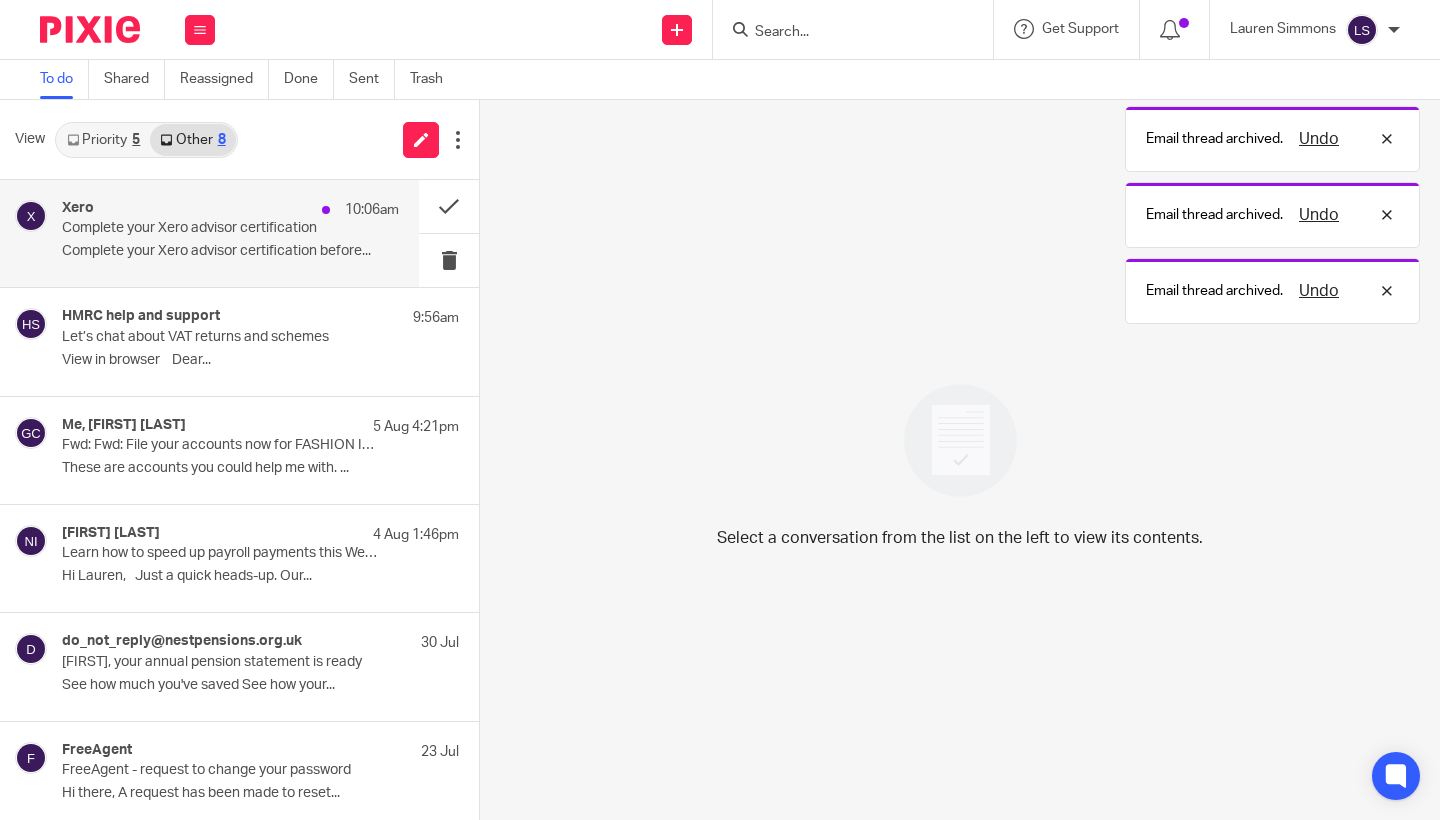click on "Complete your Xero advisor certification before..." at bounding box center [230, 251] 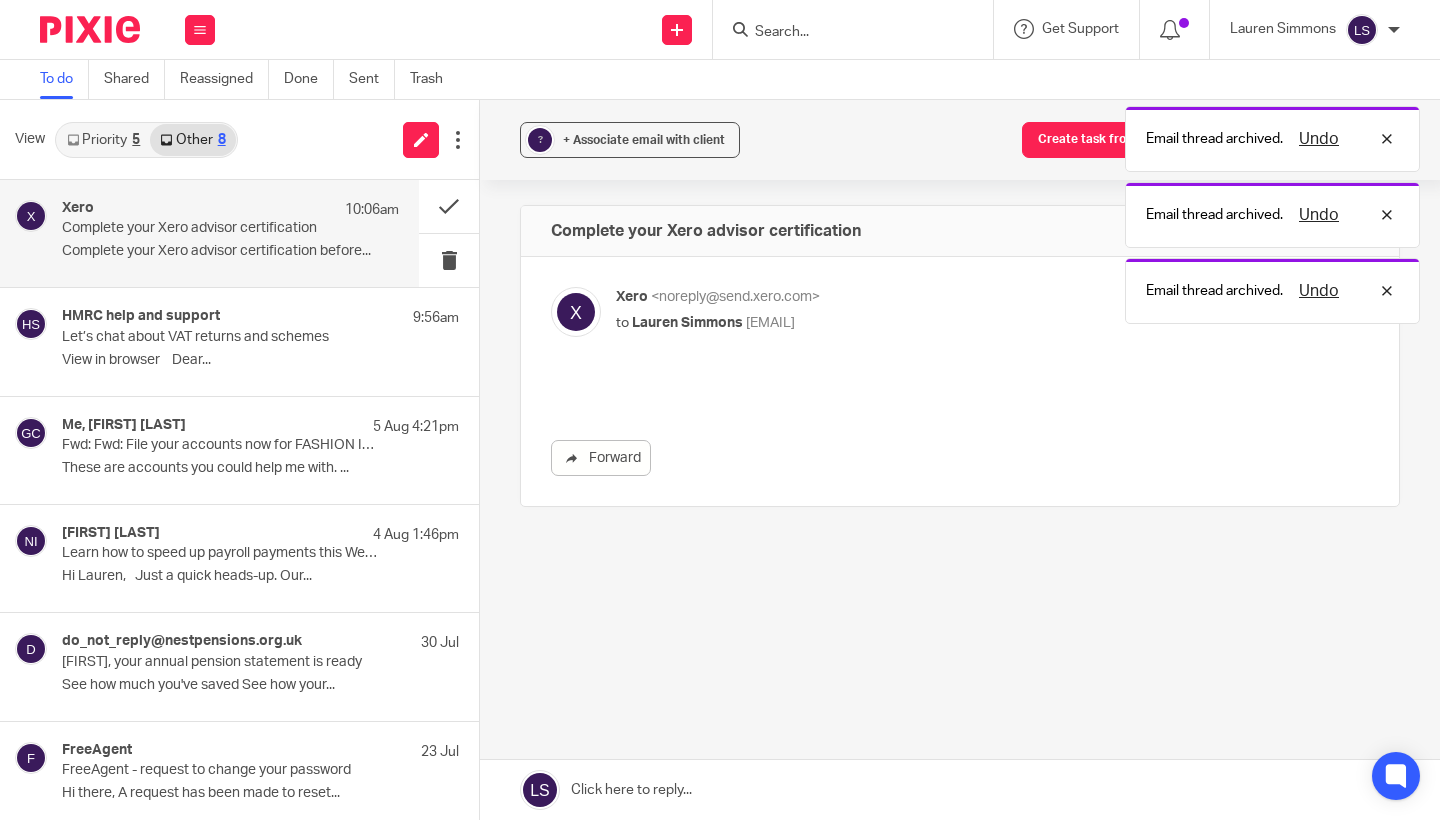 scroll, scrollTop: 0, scrollLeft: 0, axis: both 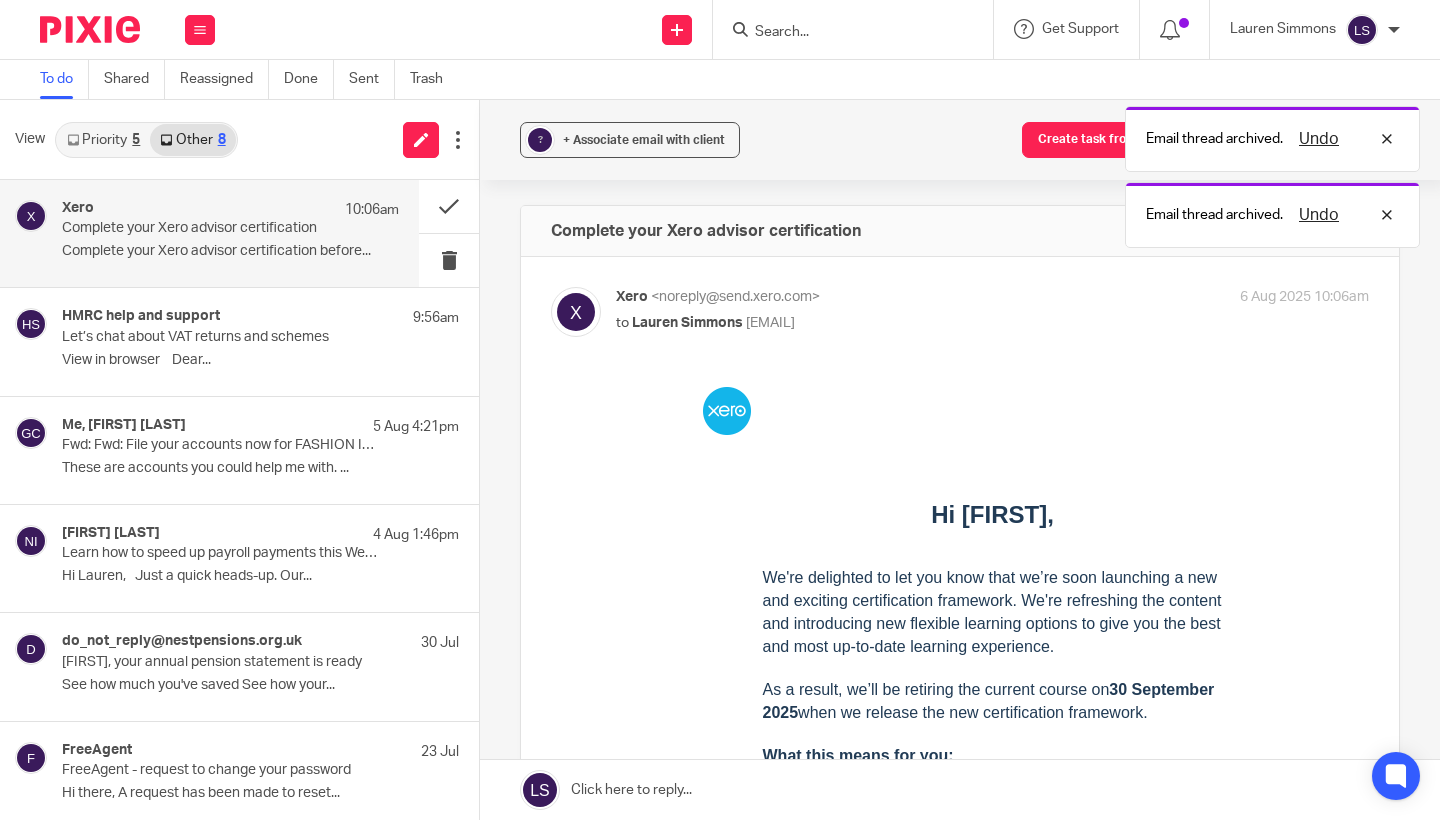 click on "Priority
5" at bounding box center [103, 140] 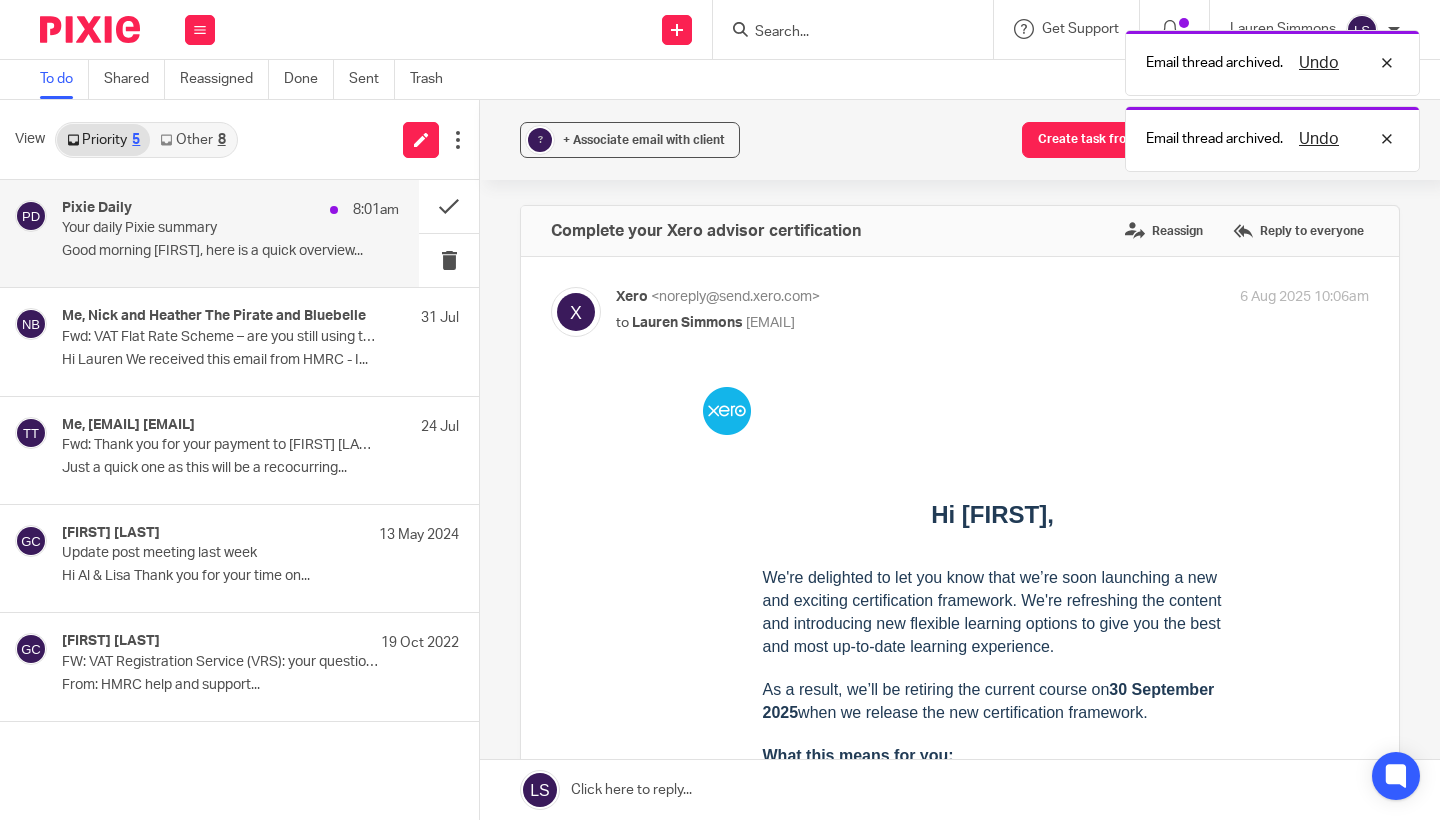 click on "Your daily Pixie summary" at bounding box center [197, 228] 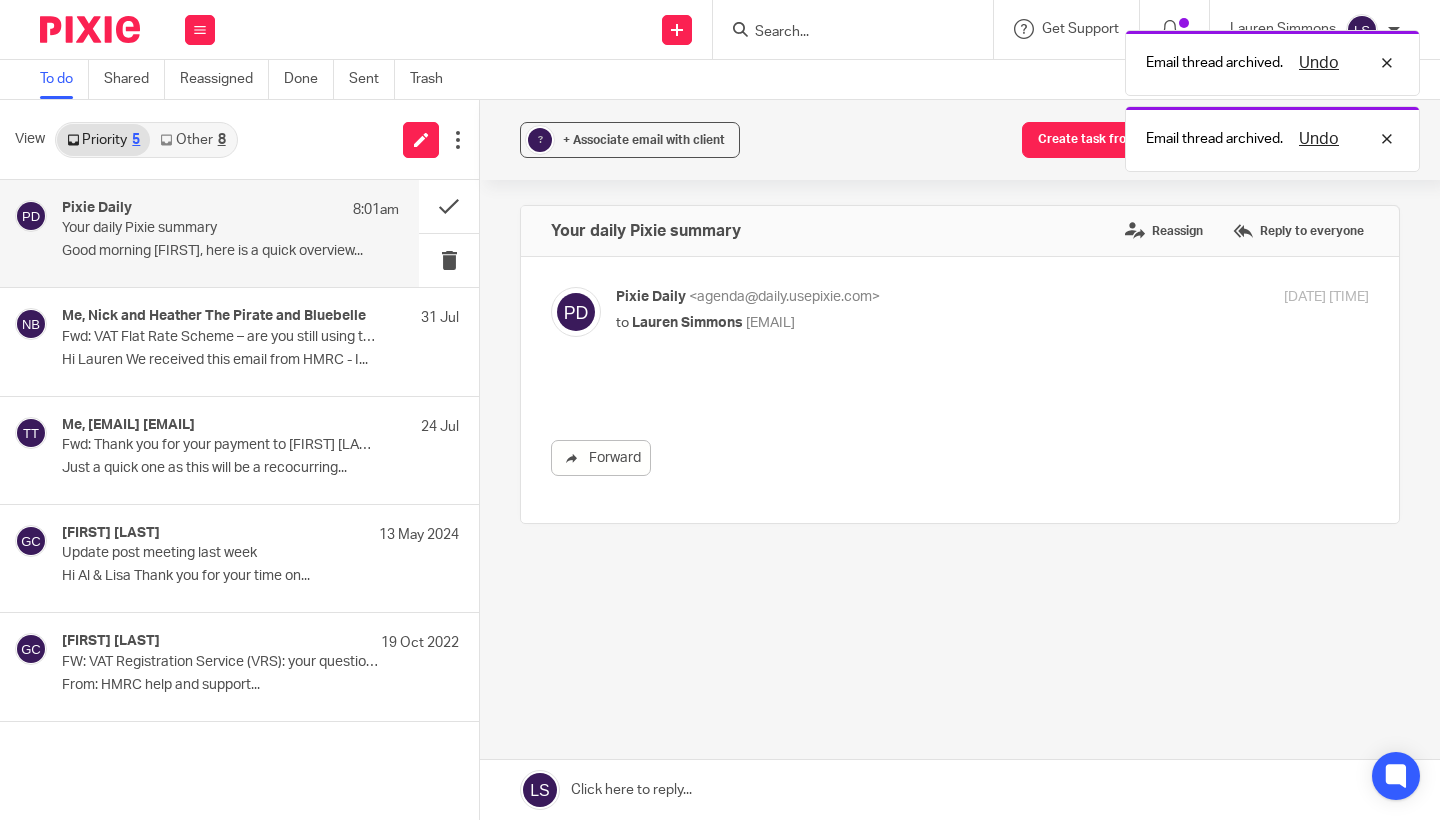 scroll, scrollTop: 0, scrollLeft: 0, axis: both 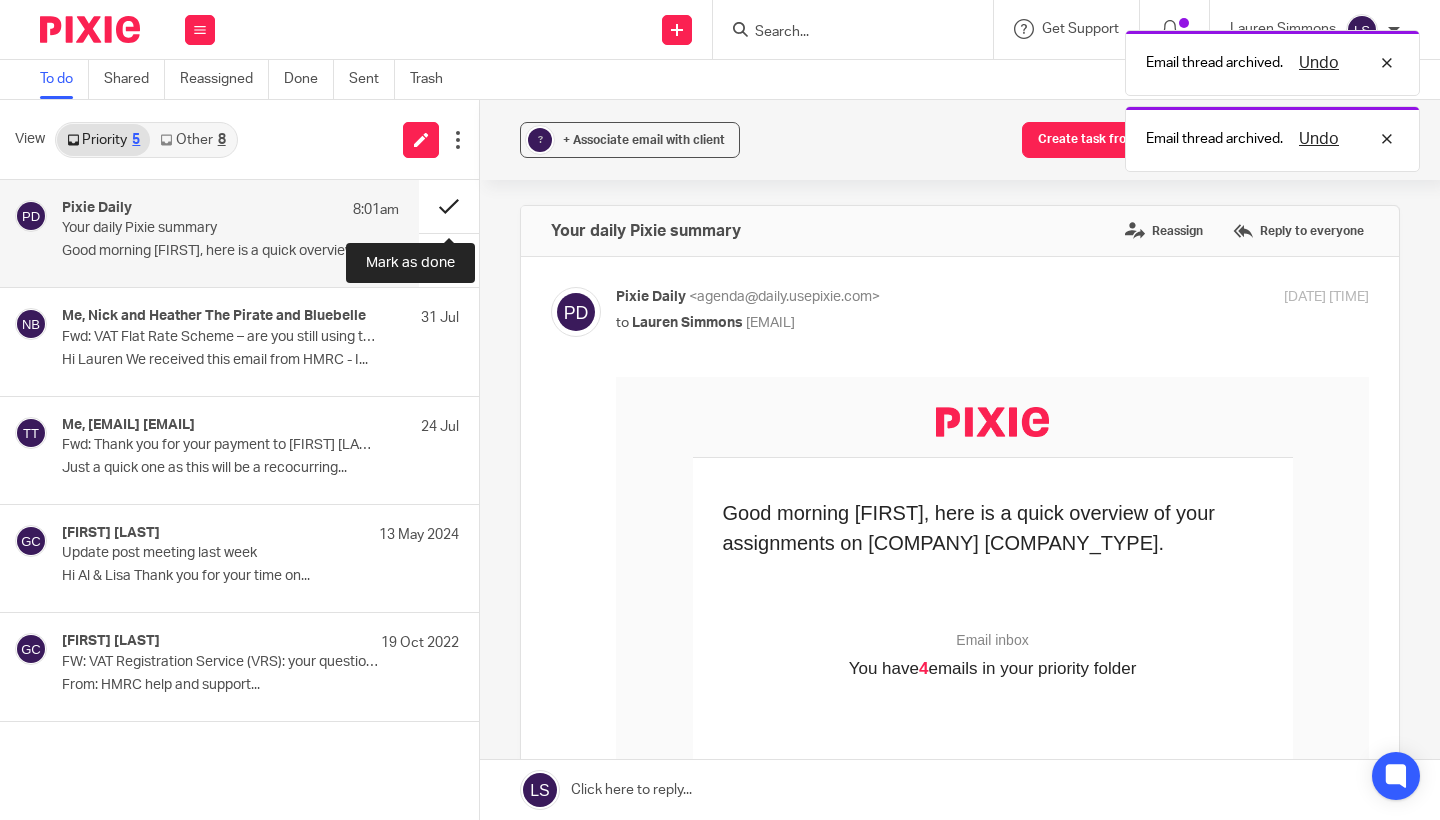 click at bounding box center (449, 206) 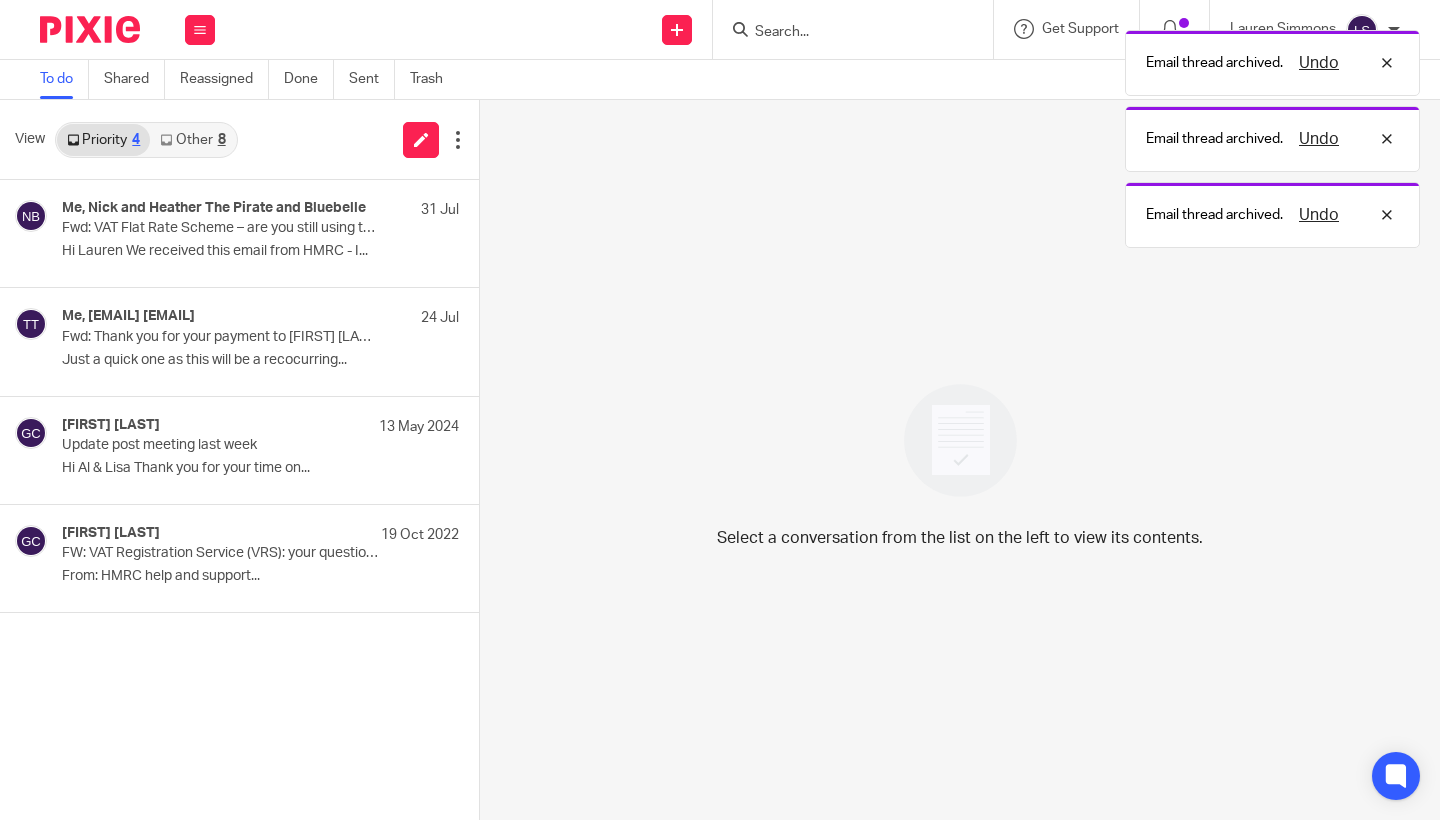 click on "Other
8" at bounding box center [192, 140] 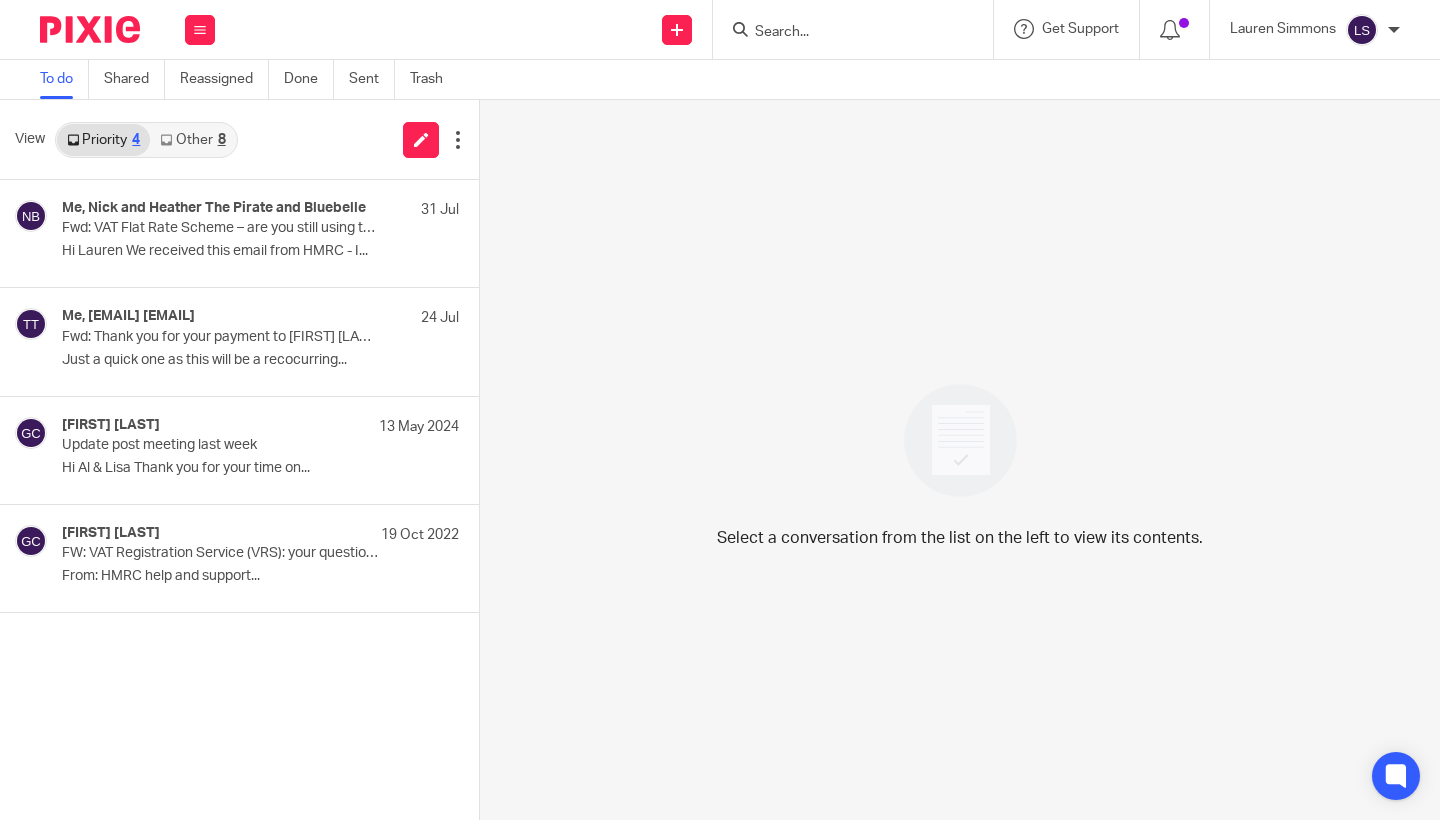 scroll, scrollTop: 0, scrollLeft: 0, axis: both 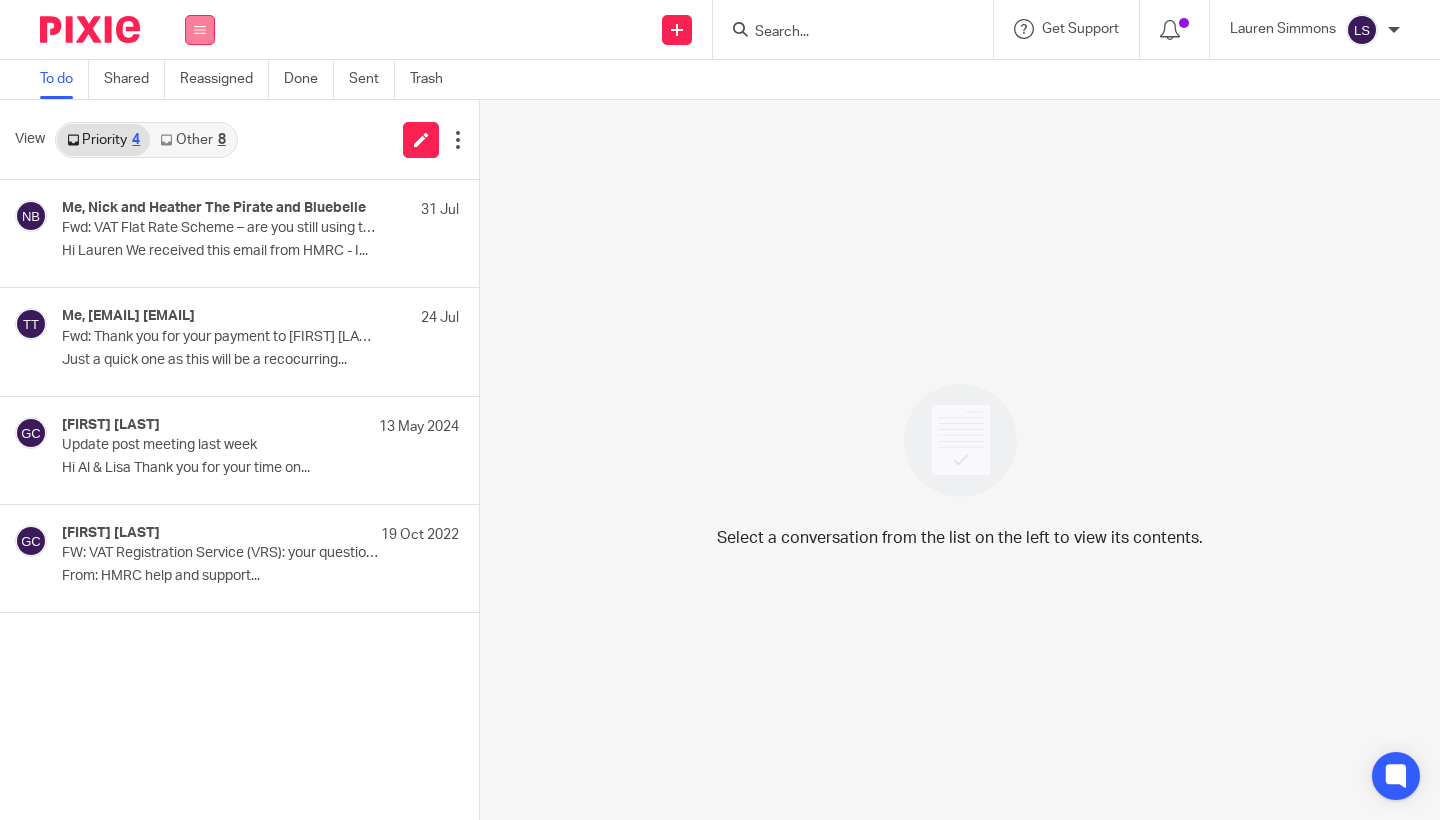 click at bounding box center [200, 30] 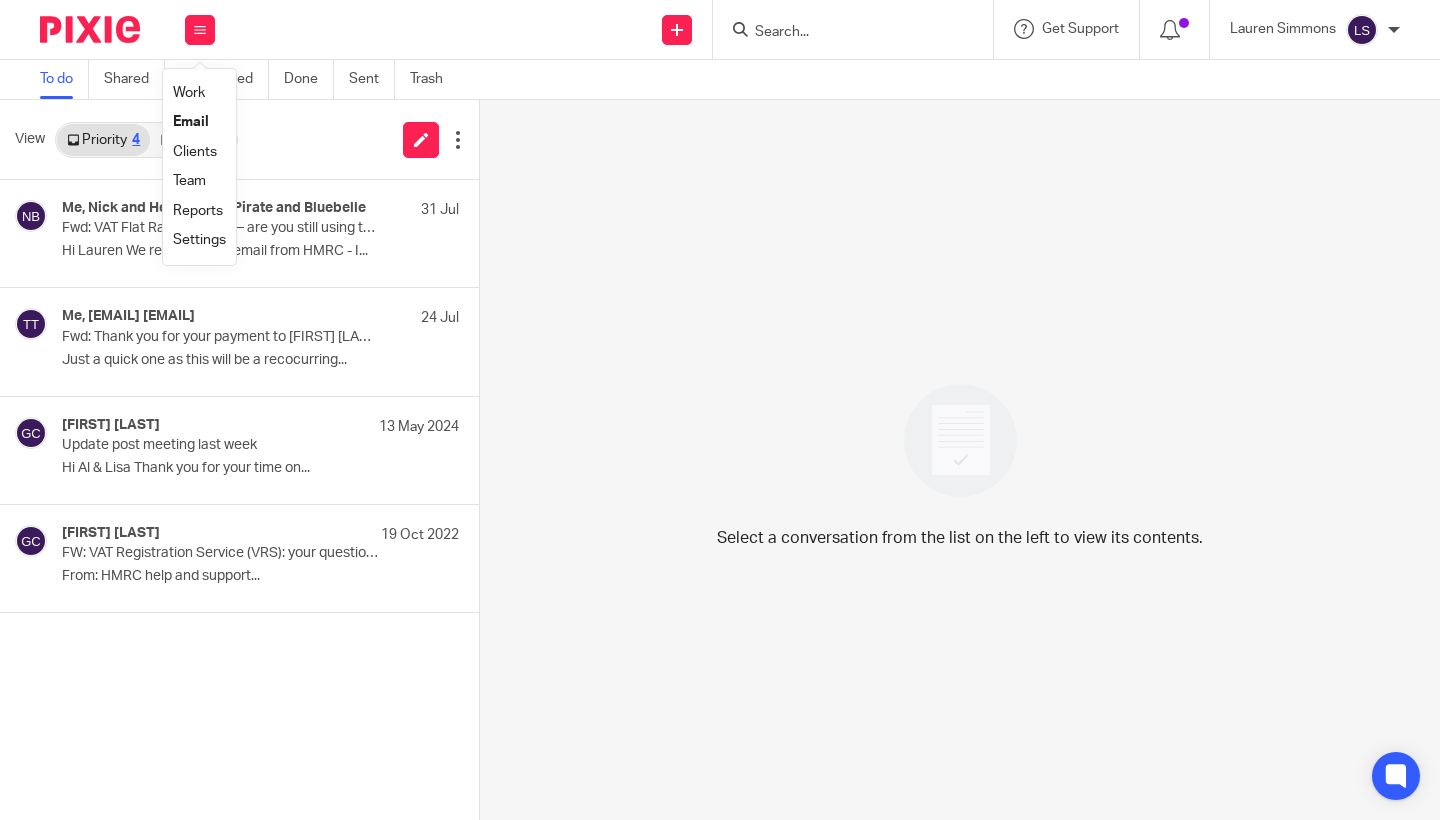 click on "Email" at bounding box center [191, 122] 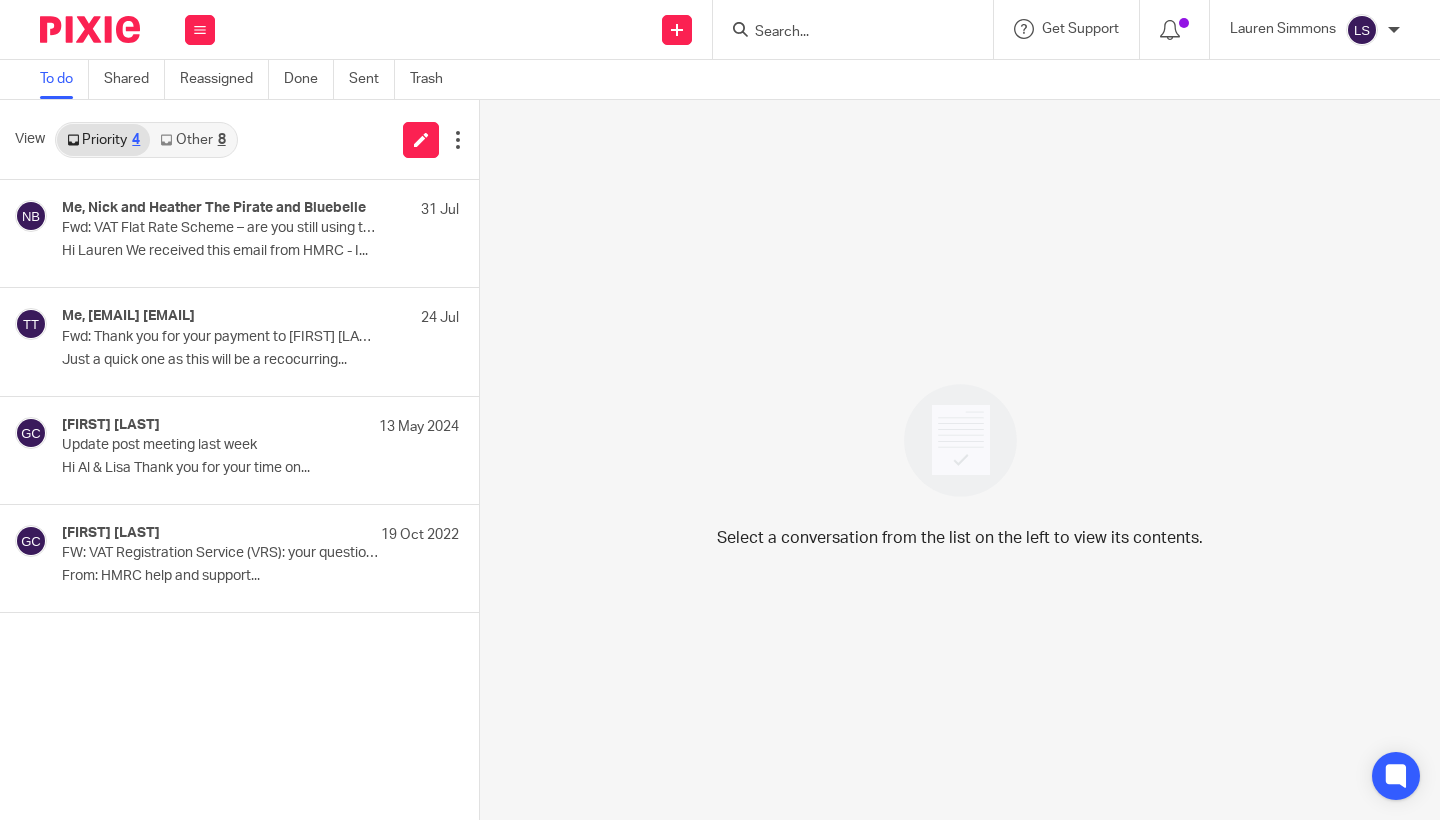 scroll, scrollTop: 0, scrollLeft: 0, axis: both 